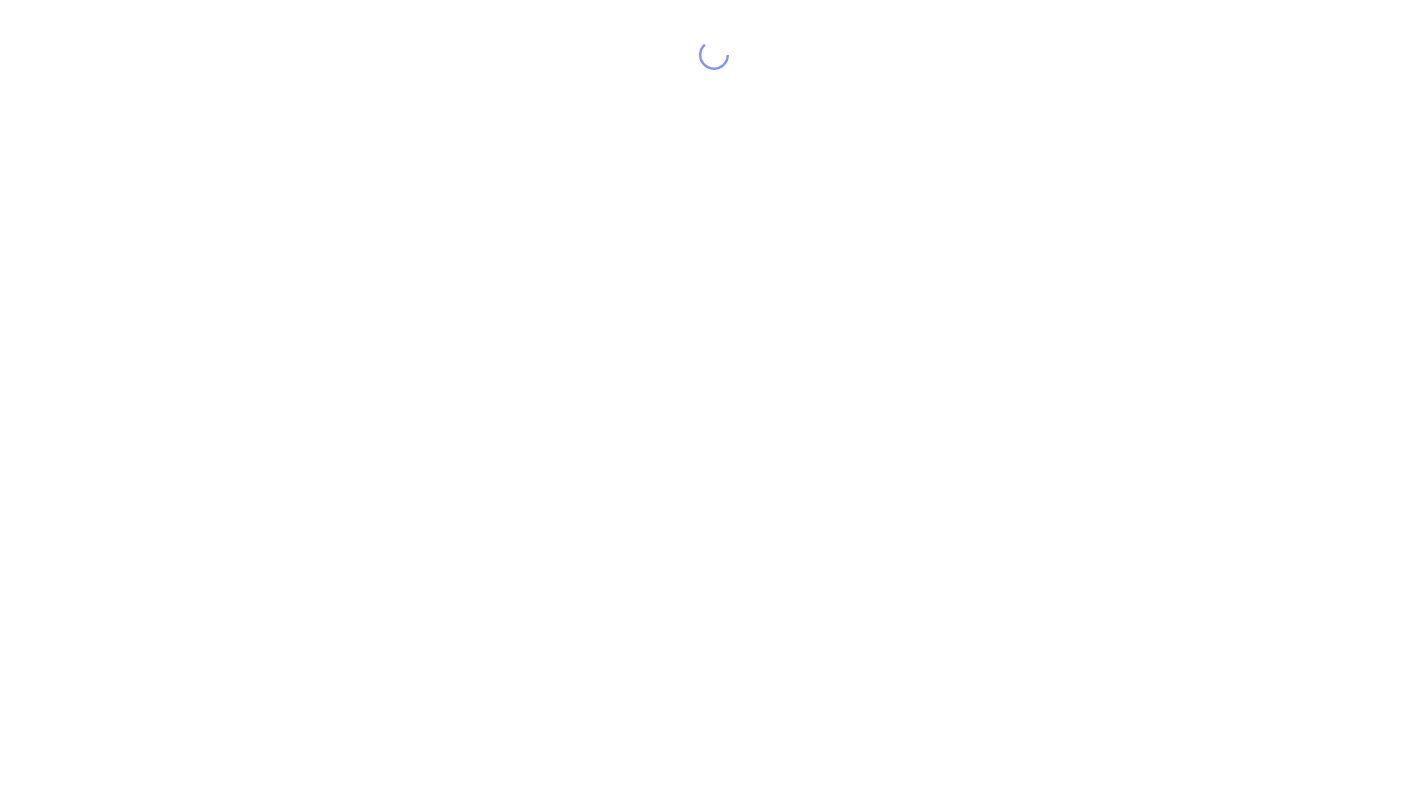 scroll, scrollTop: 0, scrollLeft: 0, axis: both 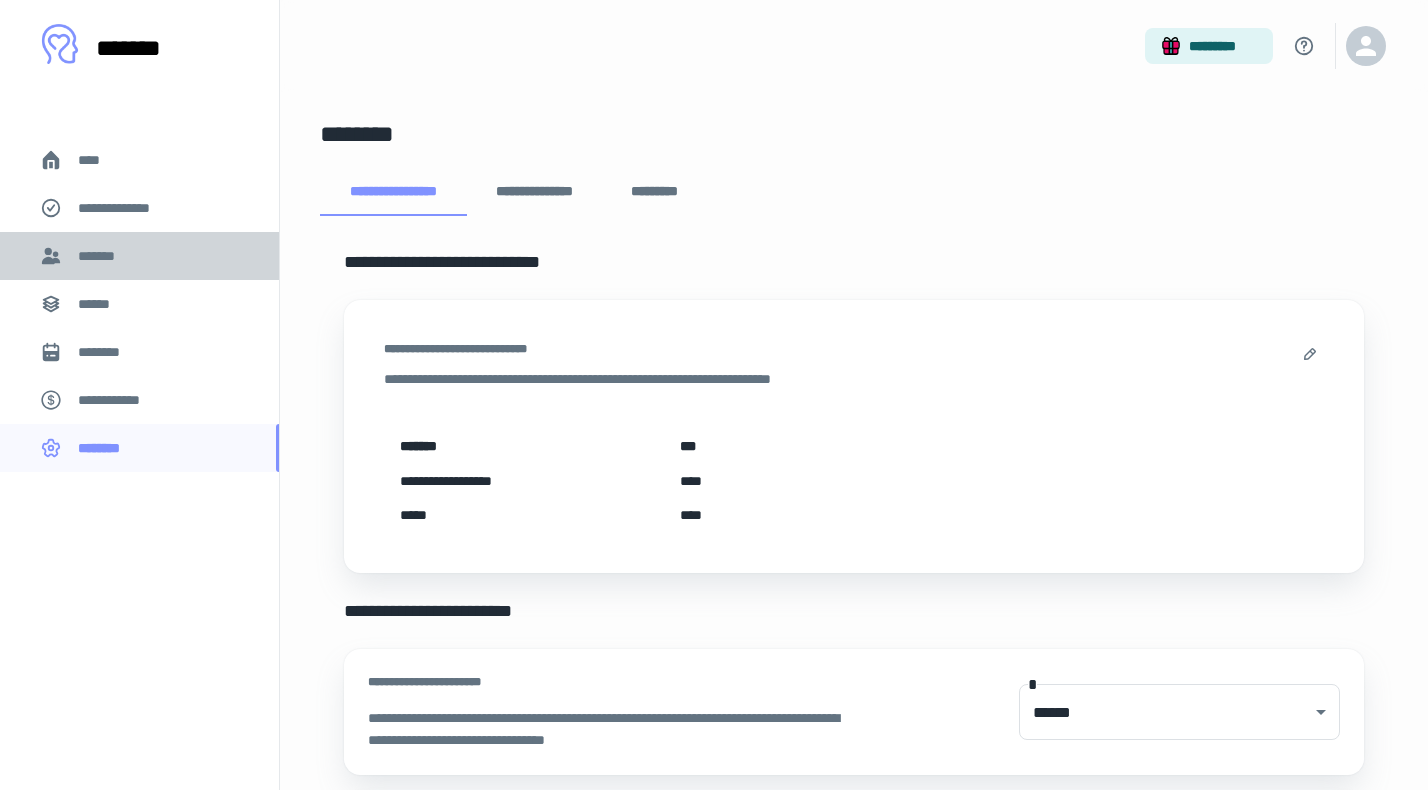 click on "*******" at bounding box center (139, 256) 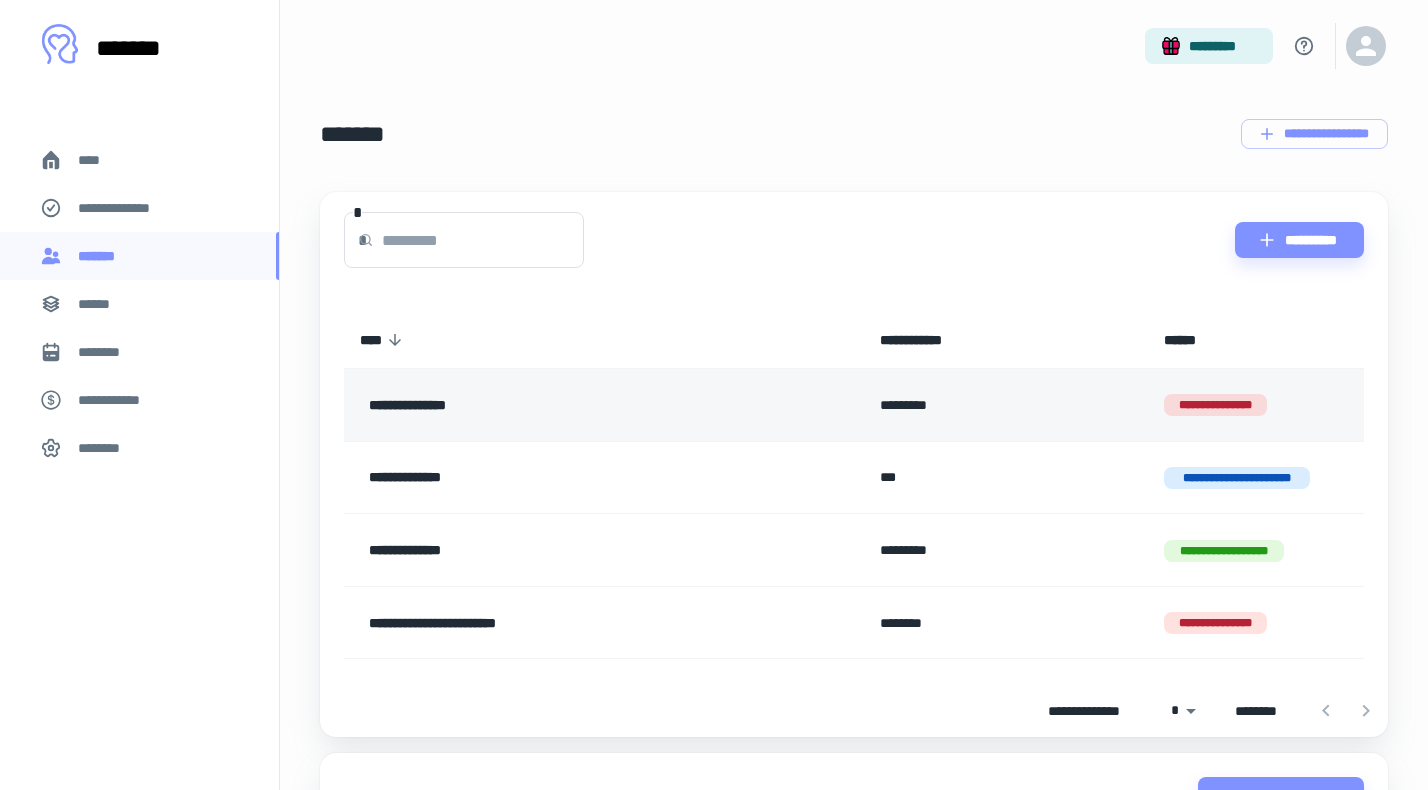 click on "**********" at bounding box center [557, 405] 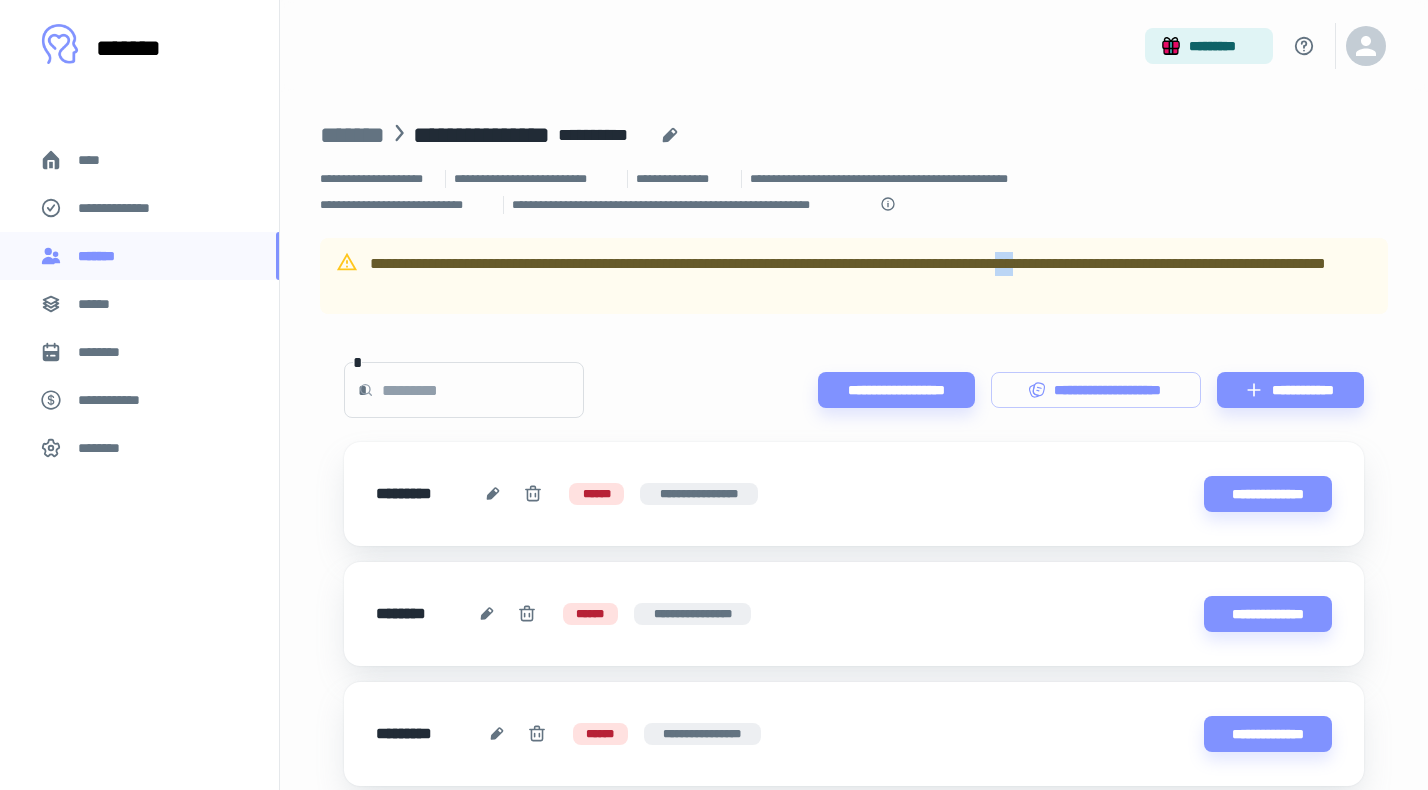 drag, startPoint x: 1025, startPoint y: 267, endPoint x: 1052, endPoint y: 267, distance: 27 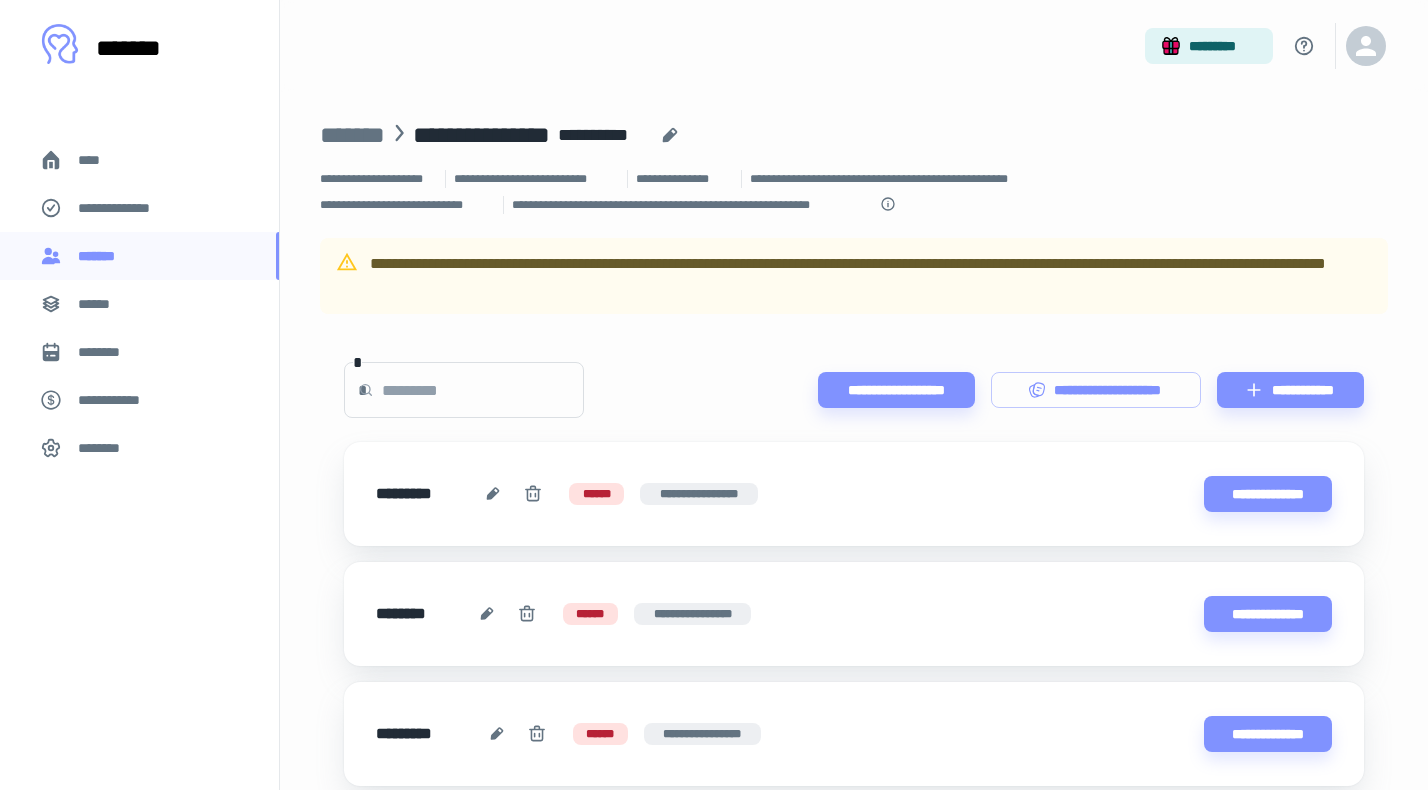click on "[FIRST] [LAST]" at bounding box center [871, 276] 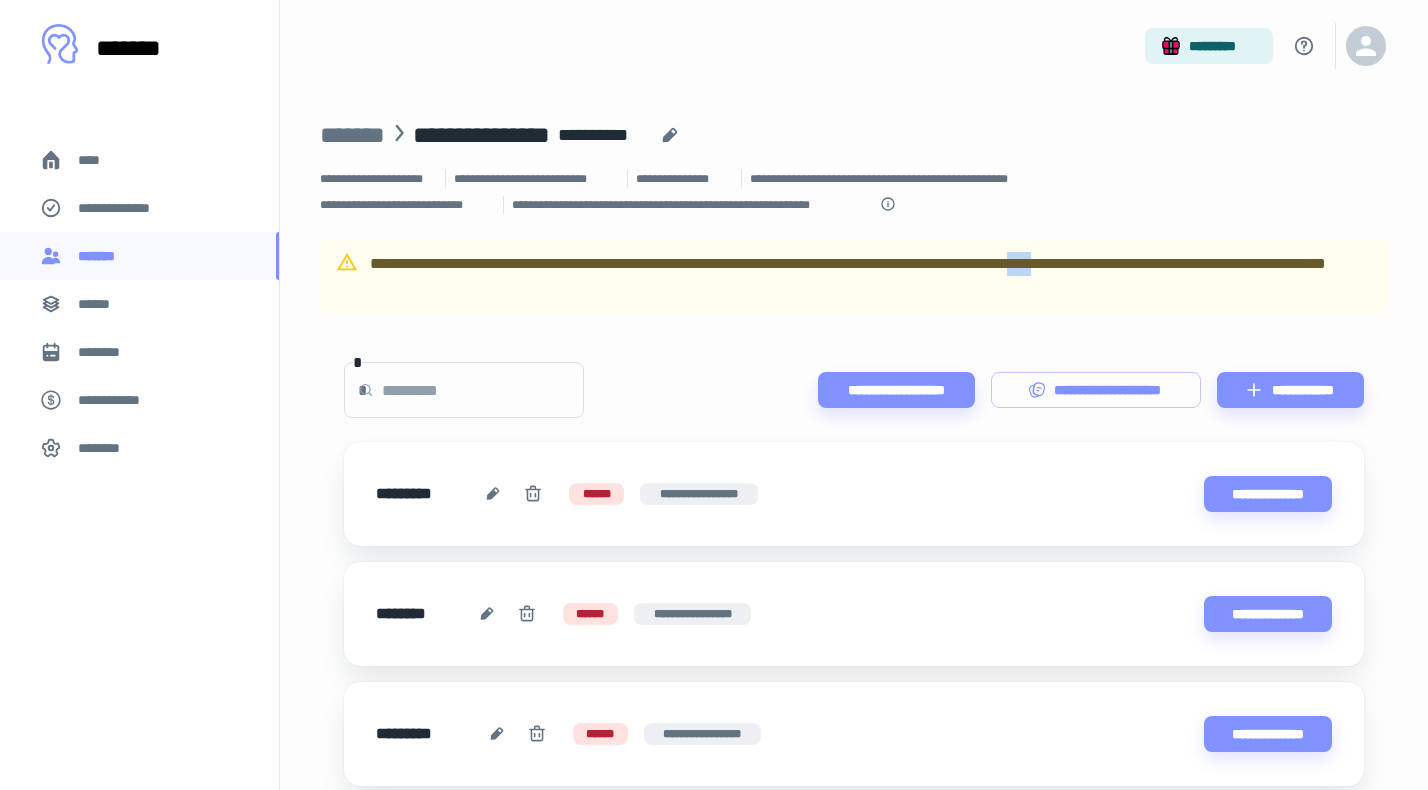 drag, startPoint x: 1072, startPoint y: 257, endPoint x: 1046, endPoint y: 255, distance: 26.076809 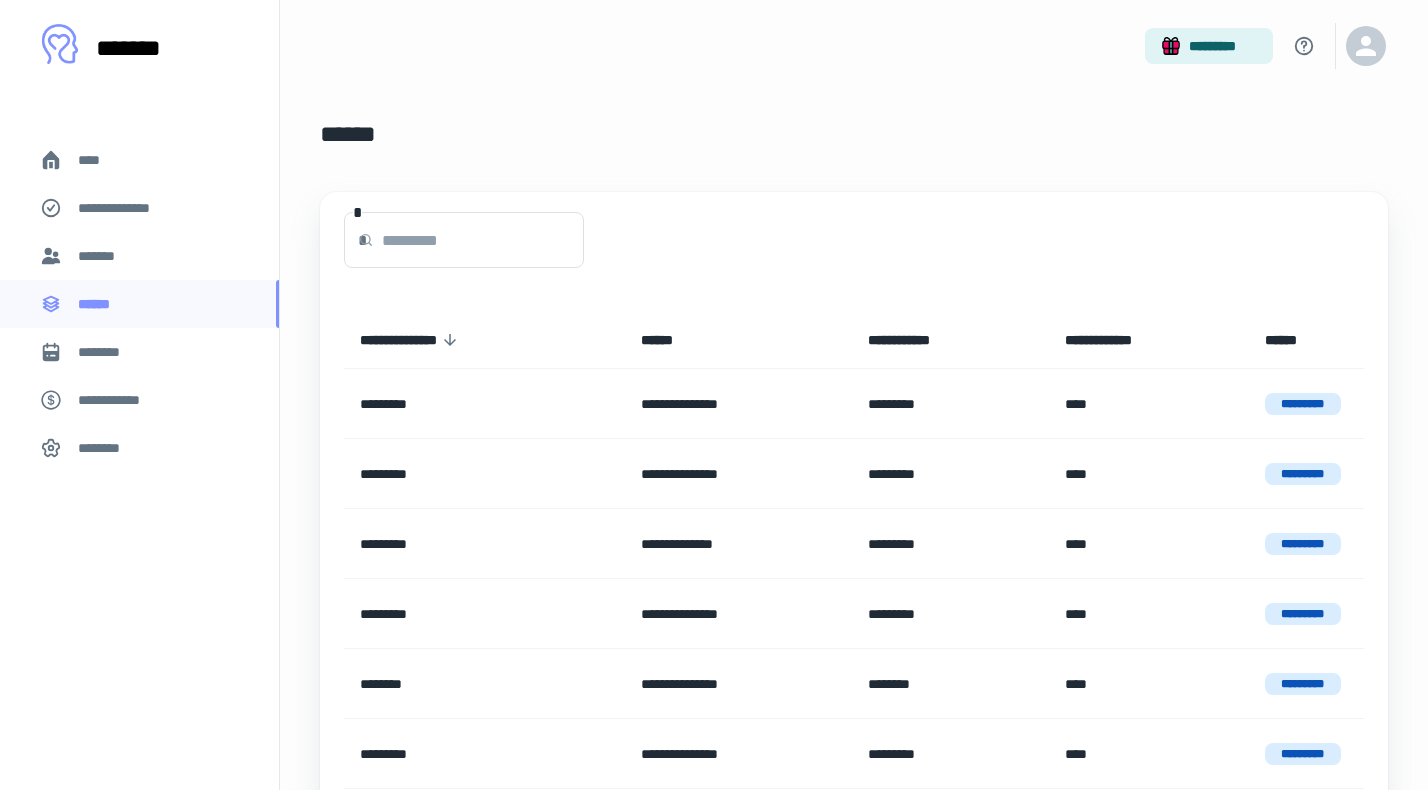 click on "********" at bounding box center [107, 352] 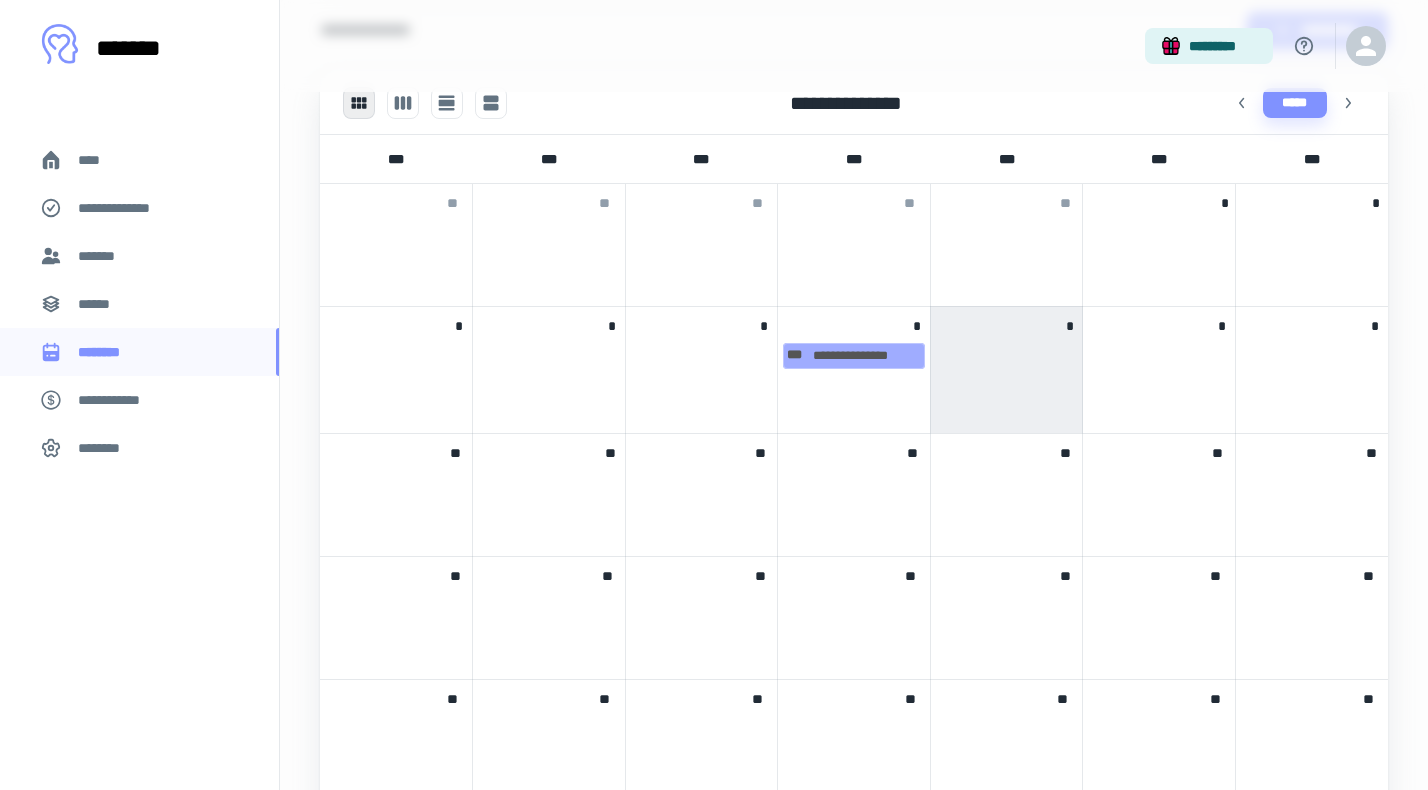 scroll, scrollTop: 1089, scrollLeft: 0, axis: vertical 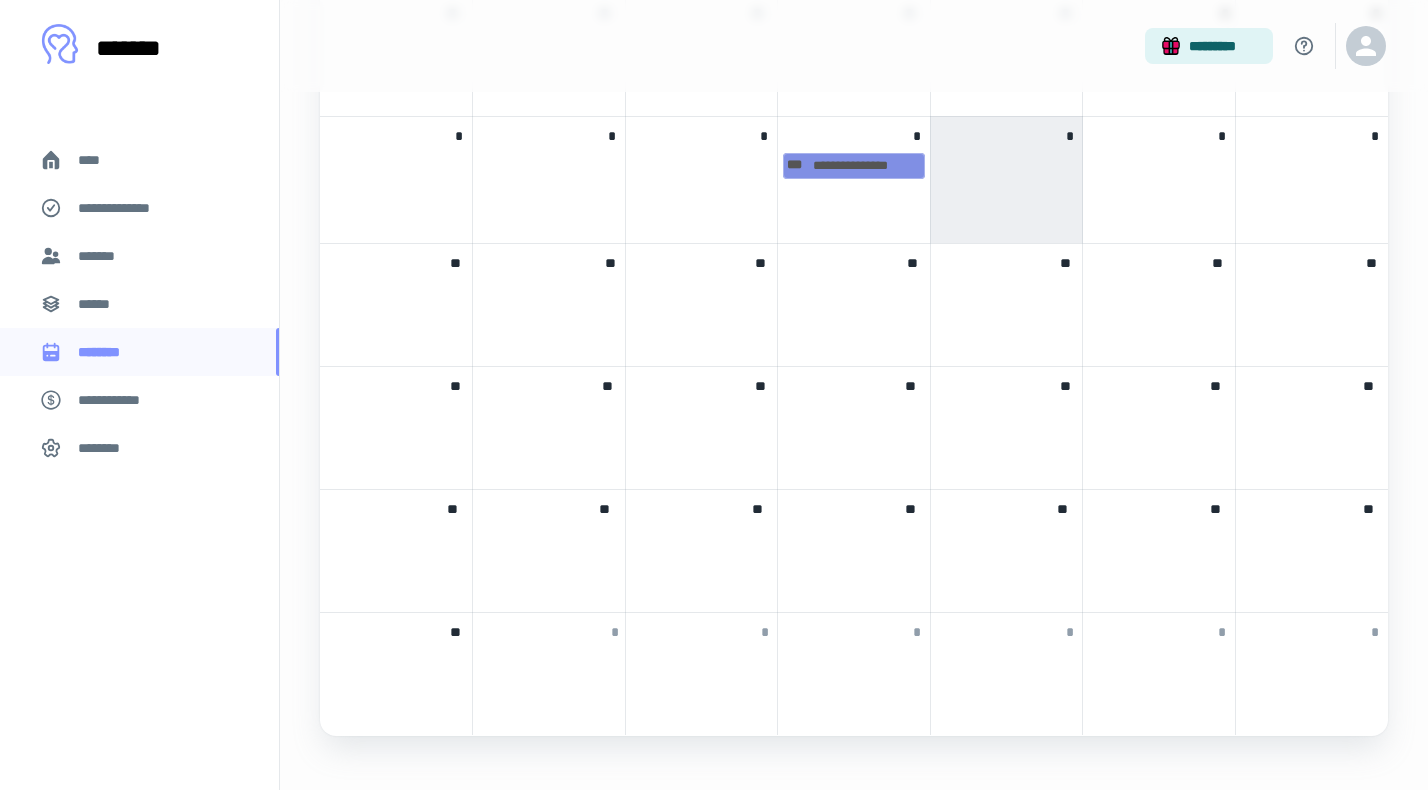 click on "**********" at bounding box center [854, 166] 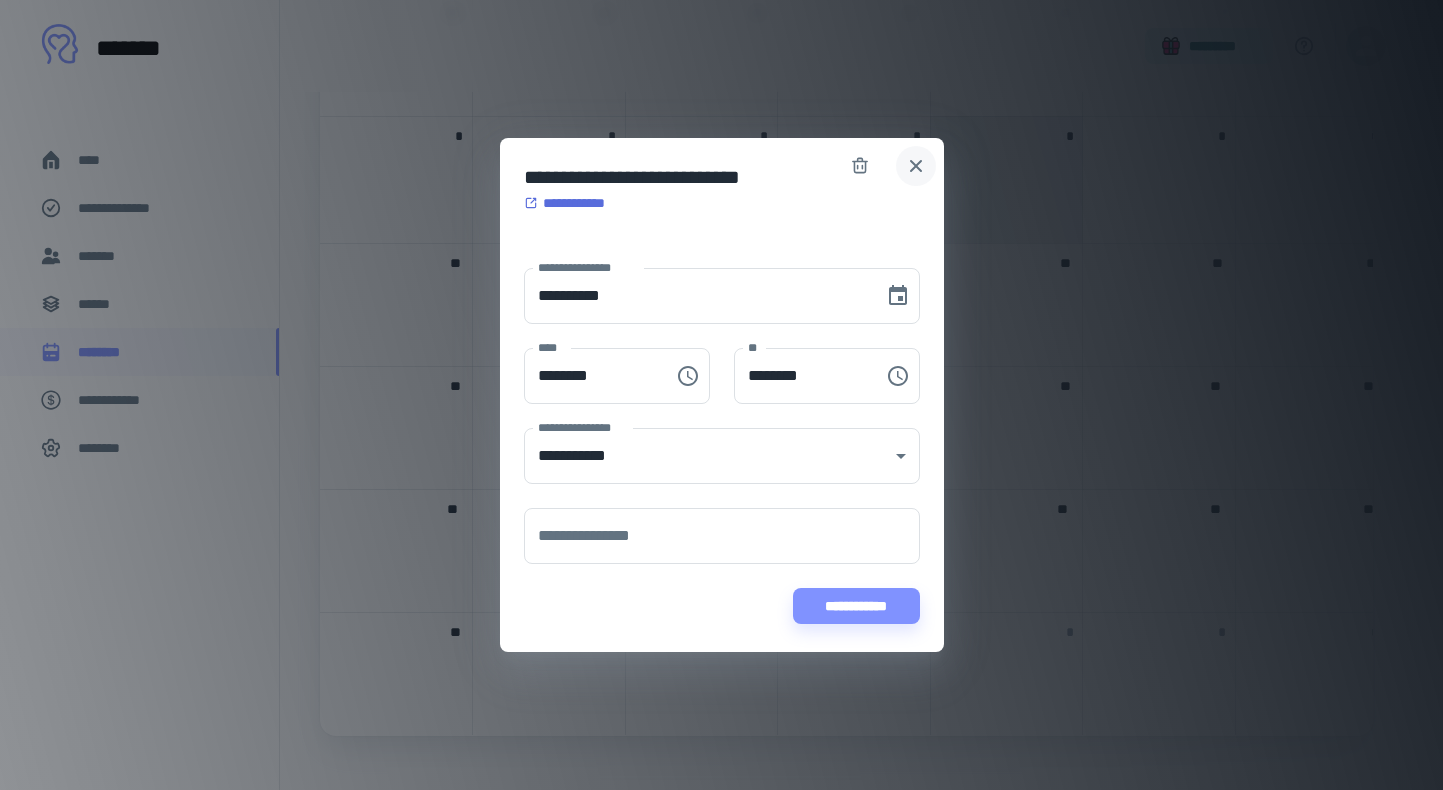 click 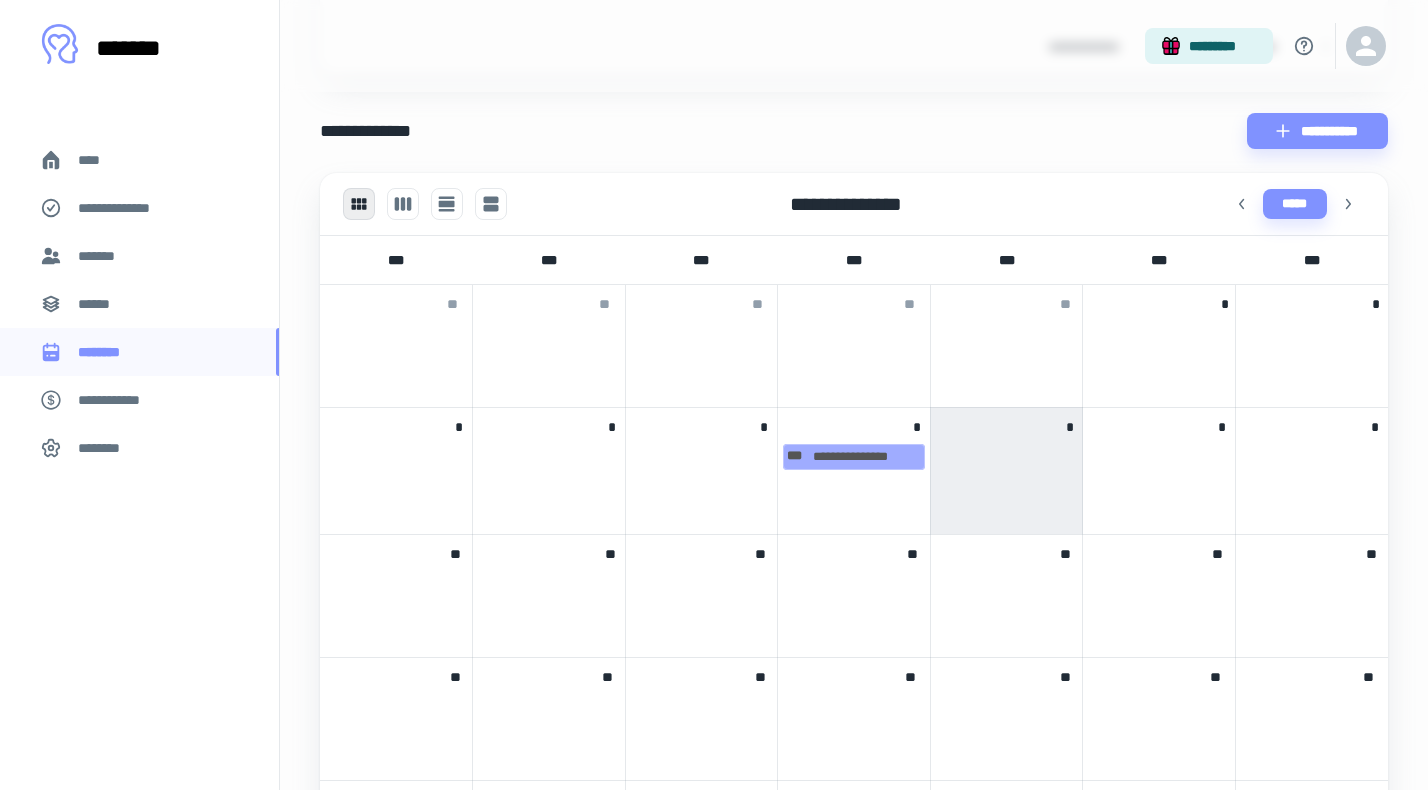 scroll, scrollTop: 790, scrollLeft: 0, axis: vertical 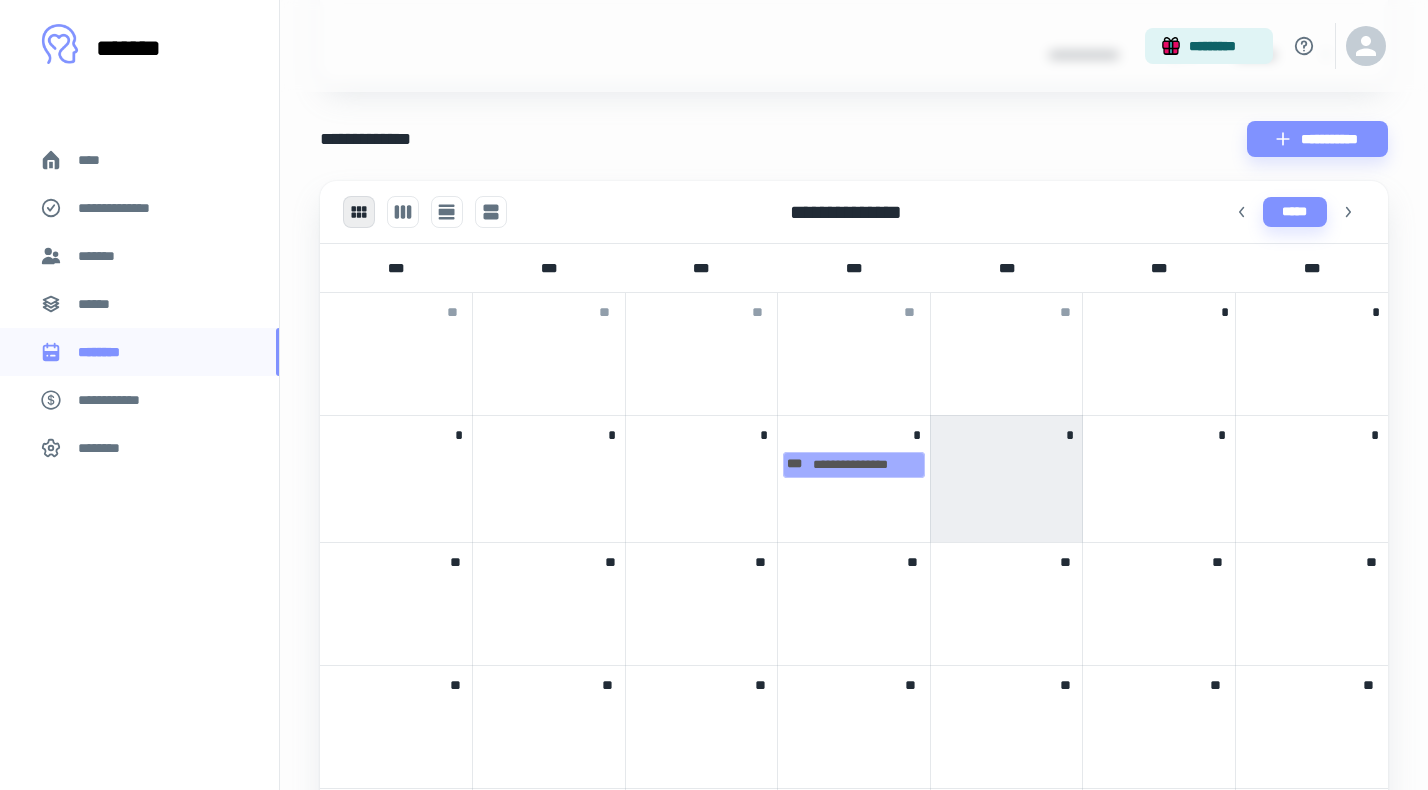 click on "****" at bounding box center (139, 160) 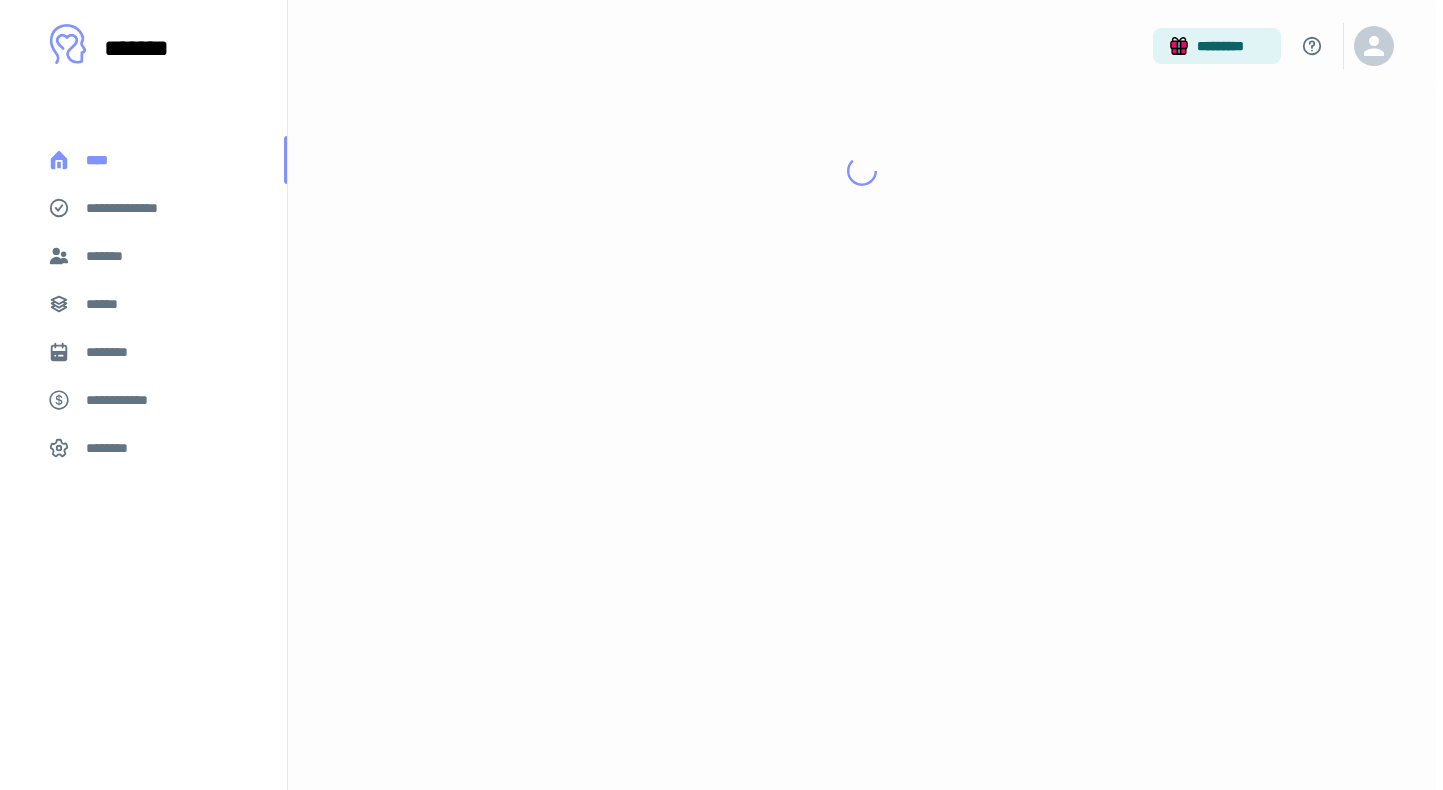 scroll, scrollTop: 0, scrollLeft: 0, axis: both 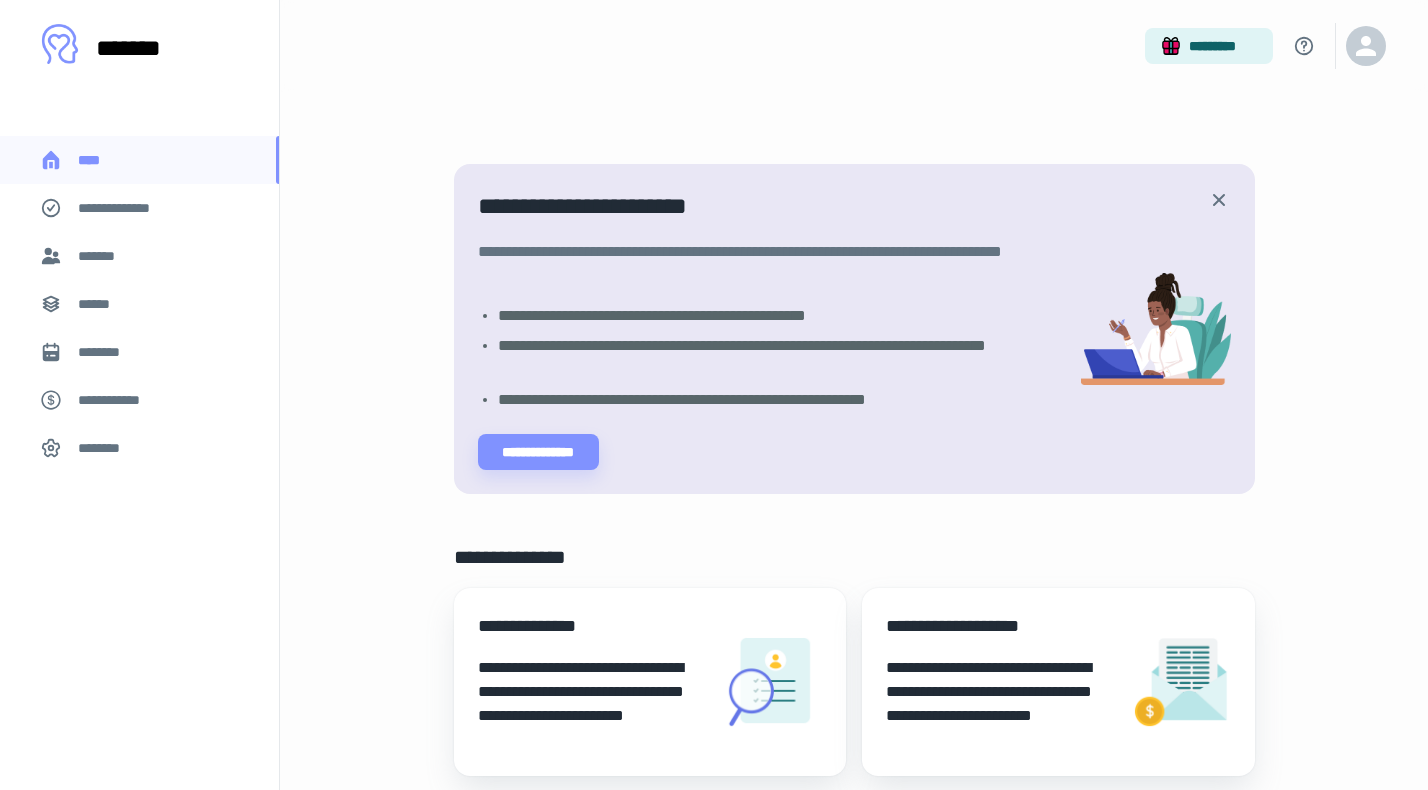 click on "*******" at bounding box center (139, 256) 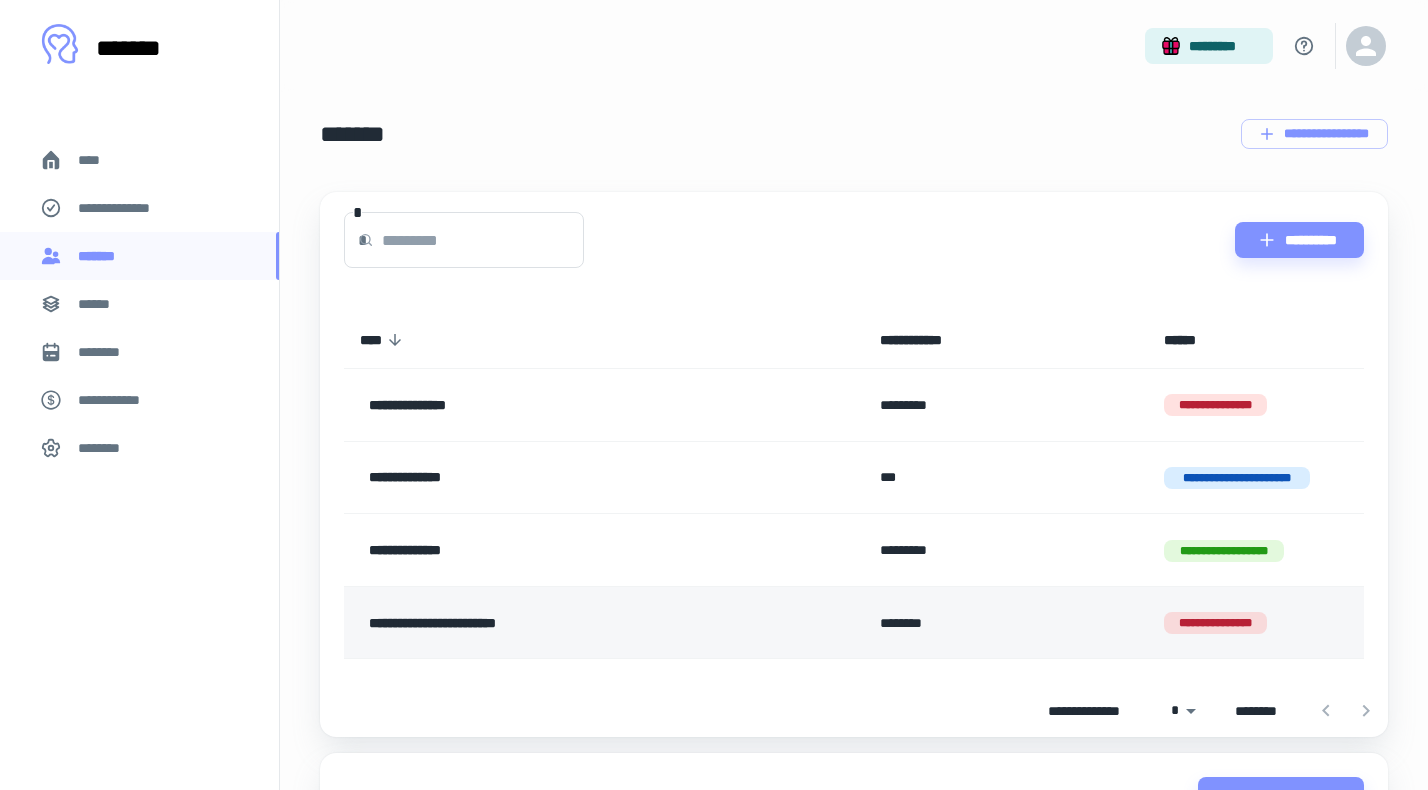click on "**********" at bounding box center (557, 623) 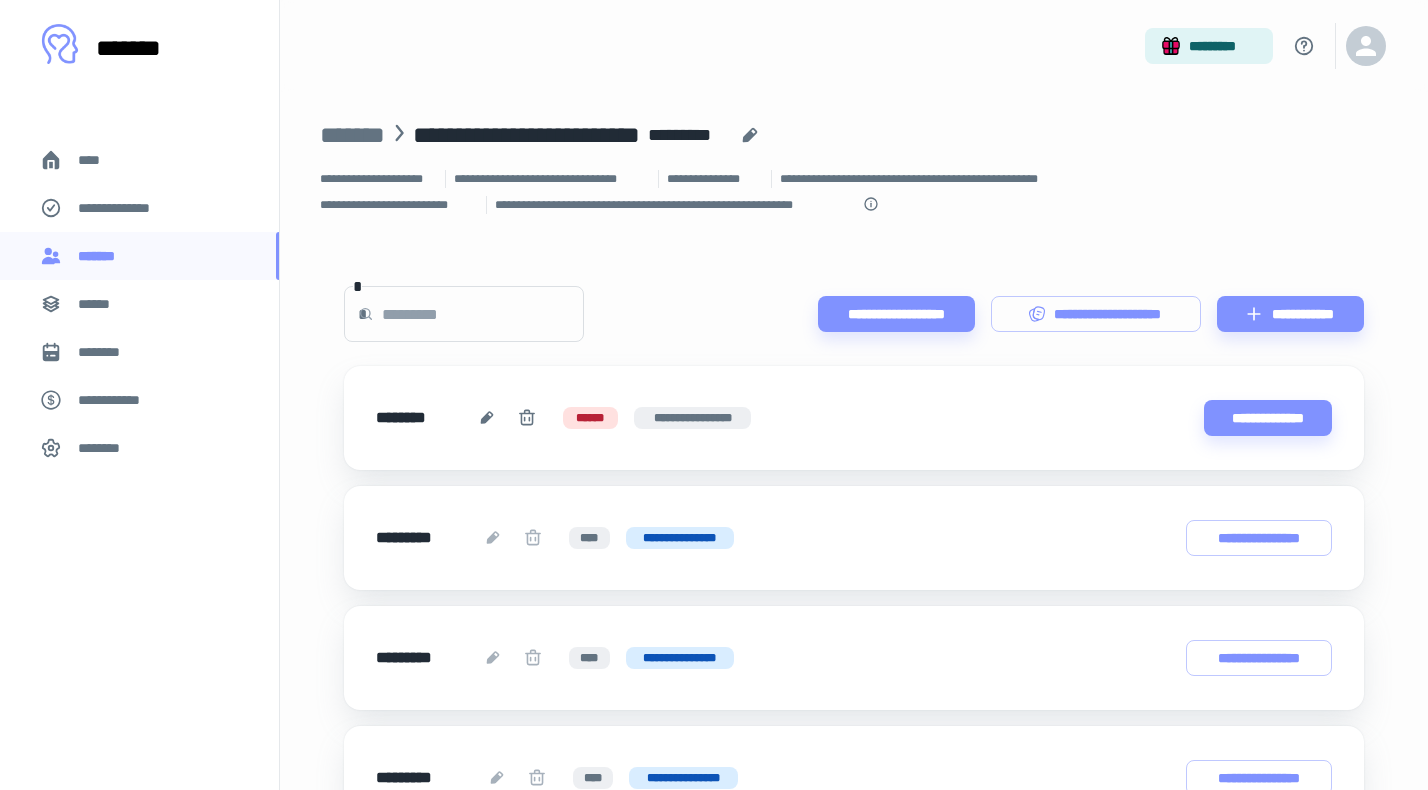 click on "[FIRST] [LAST] [STREET]" at bounding box center (854, 418) 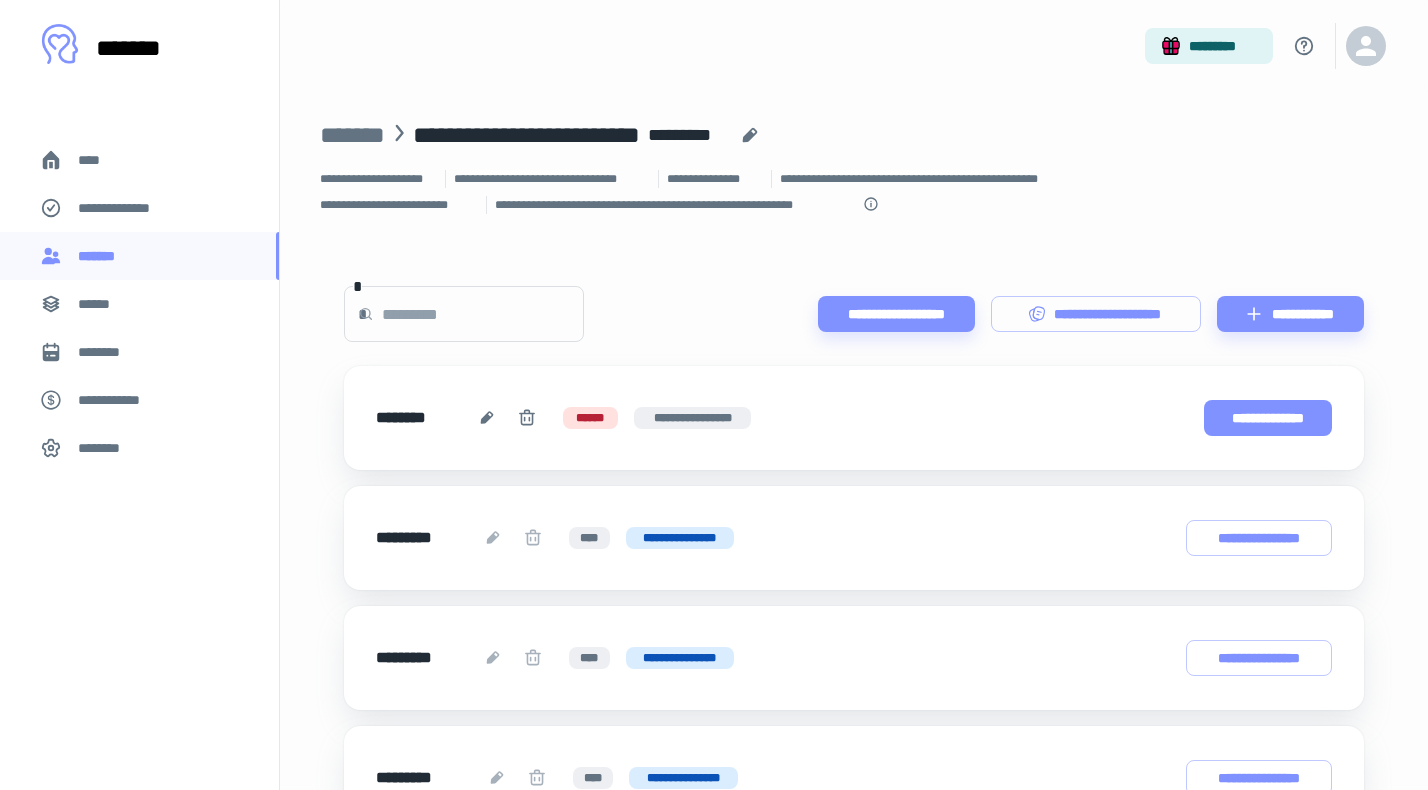 click on "**********" at bounding box center [1268, 418] 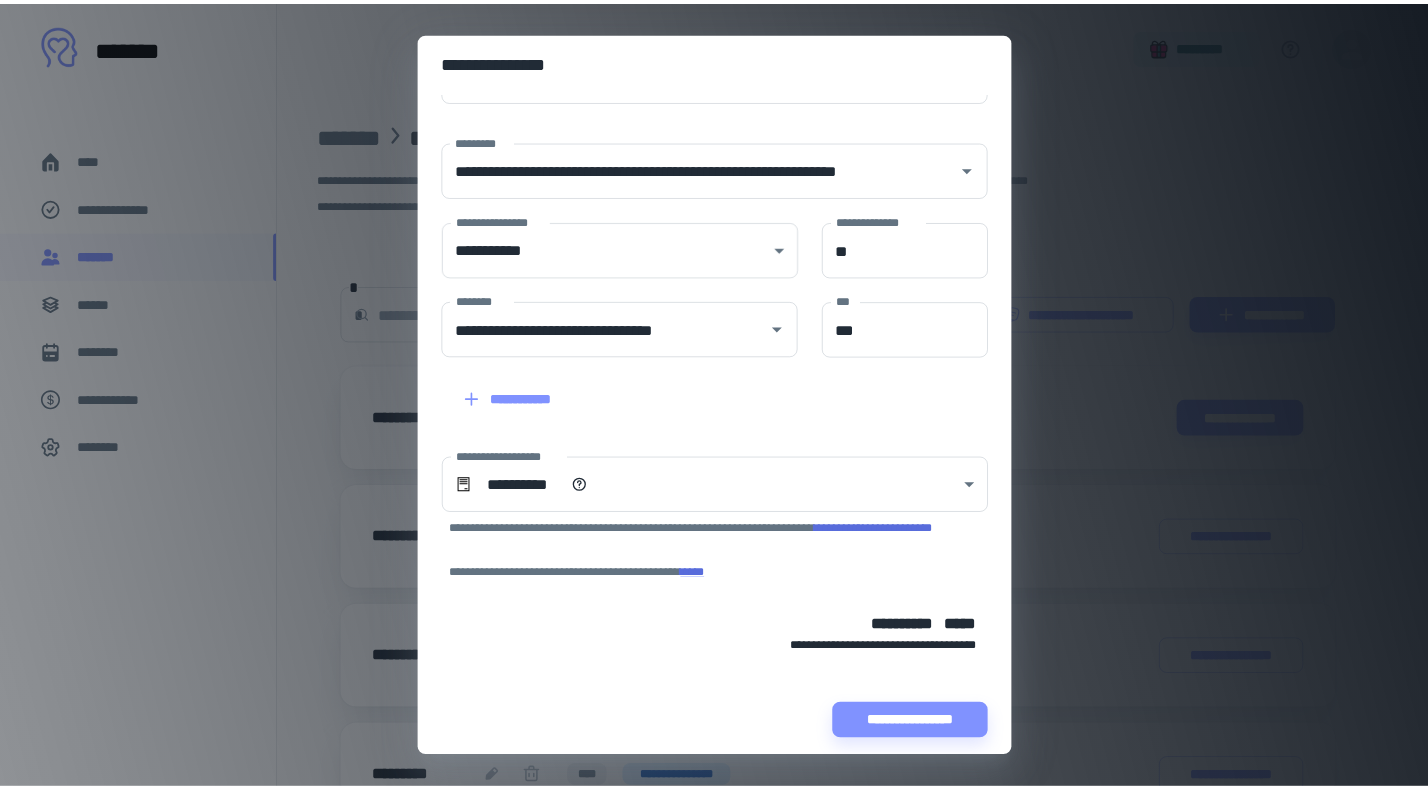 scroll, scrollTop: 66, scrollLeft: 0, axis: vertical 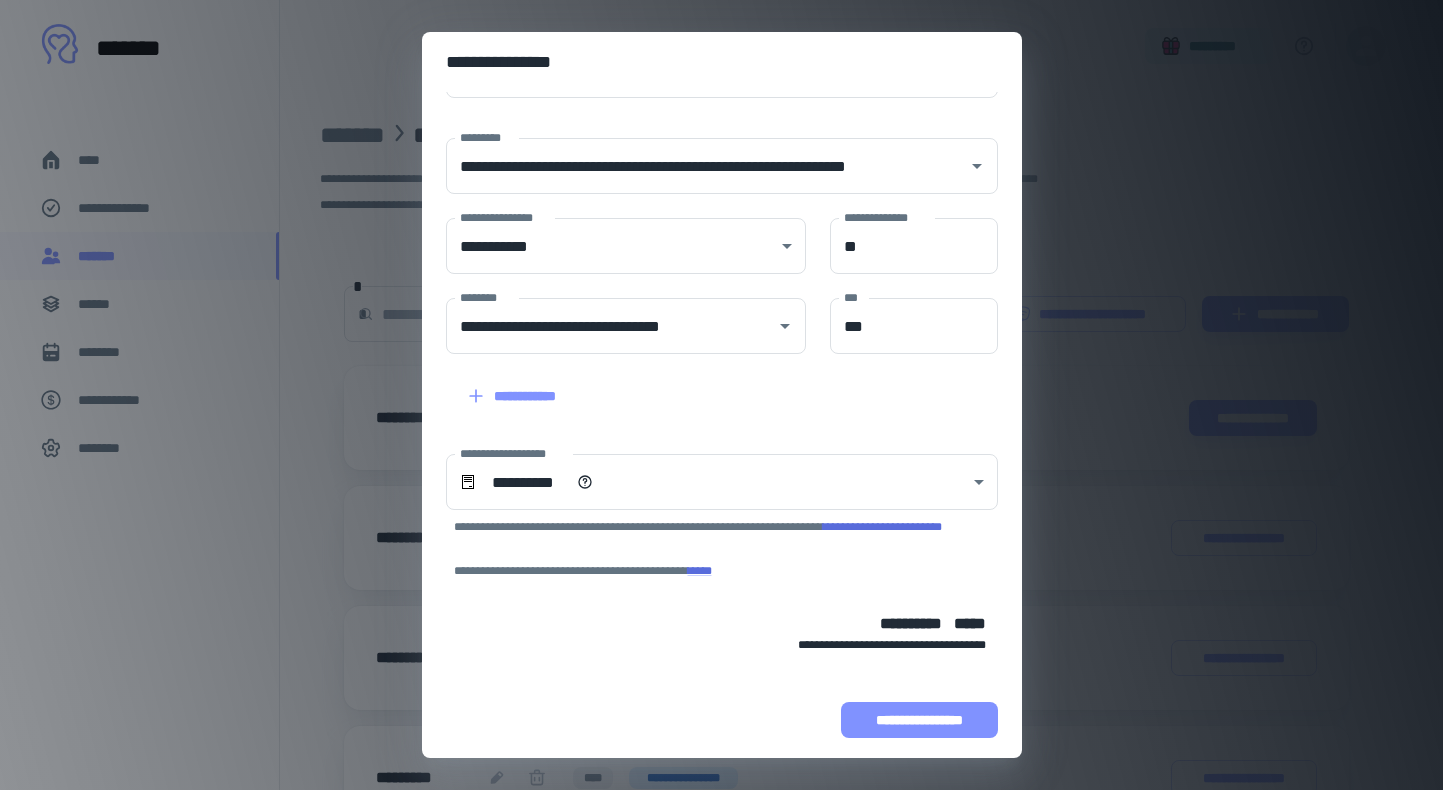 click on "**********" at bounding box center (919, 720) 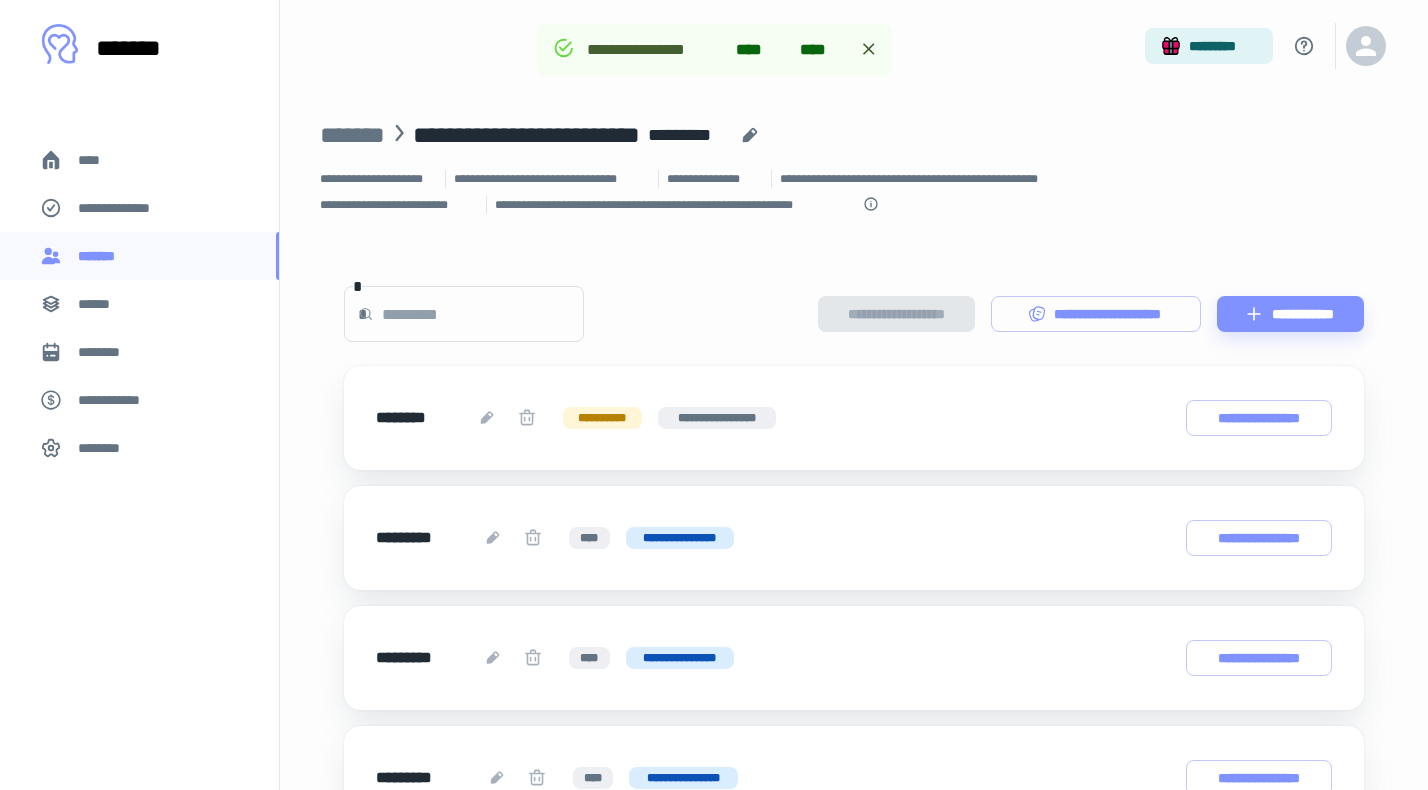 click on "********" at bounding box center [107, 352] 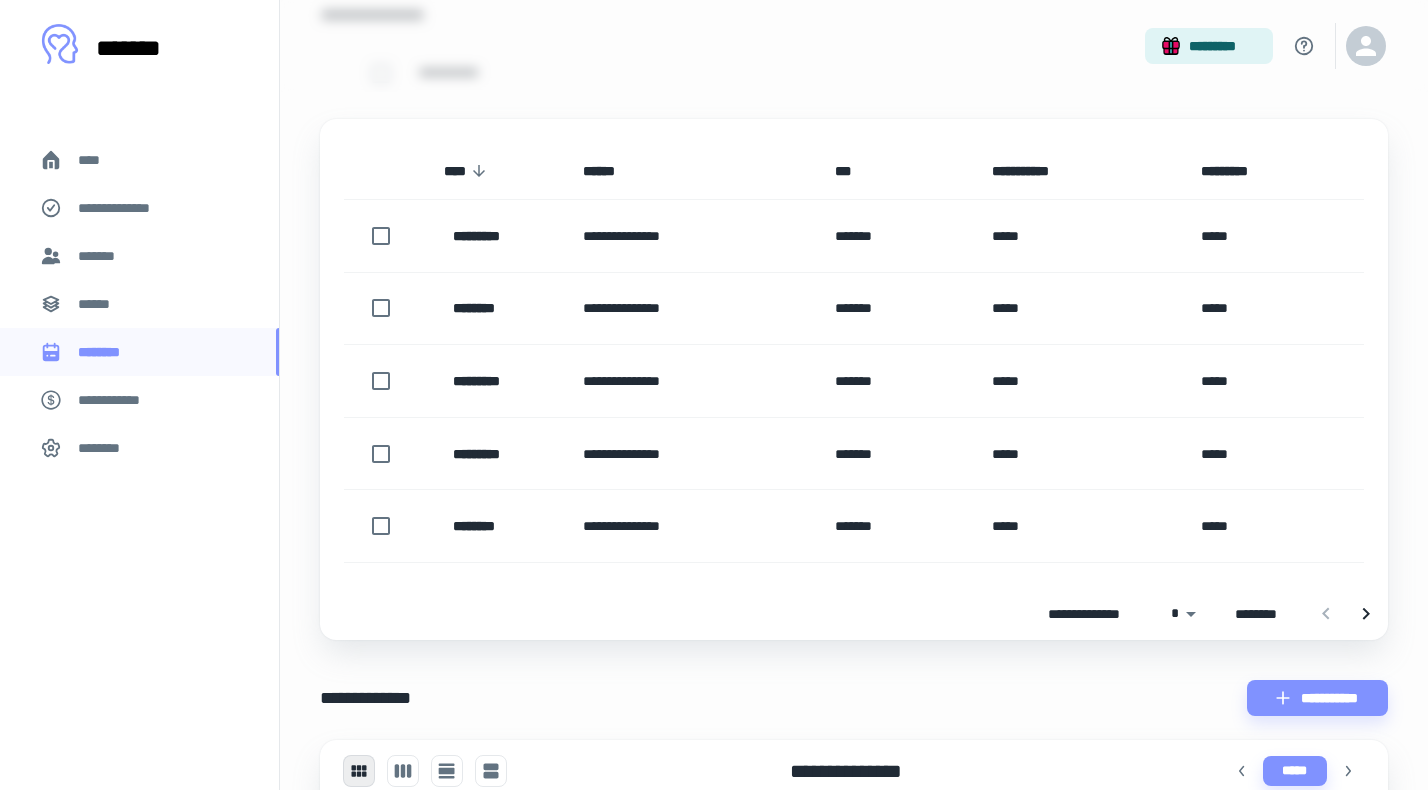 scroll, scrollTop: 794, scrollLeft: 0, axis: vertical 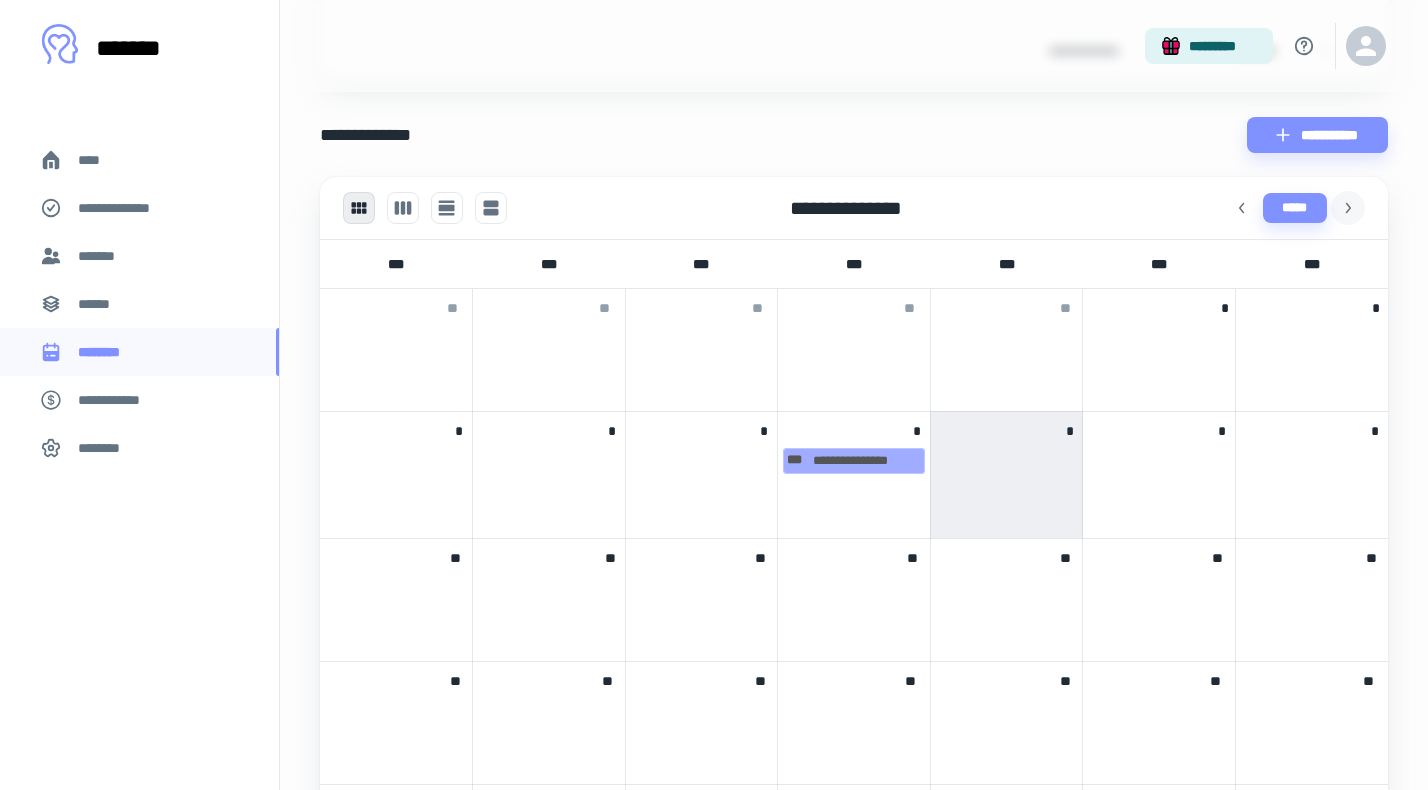 click 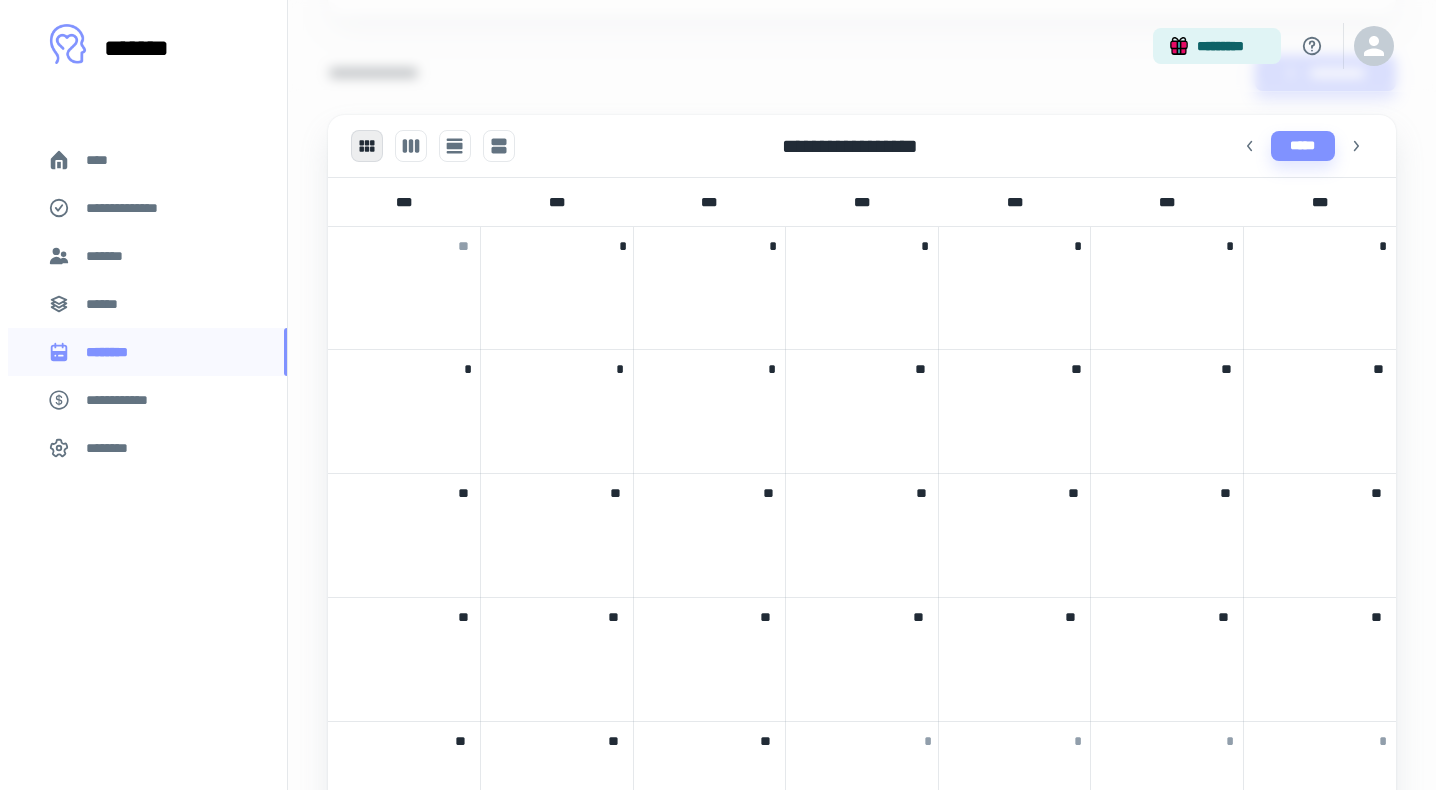scroll, scrollTop: 880, scrollLeft: 0, axis: vertical 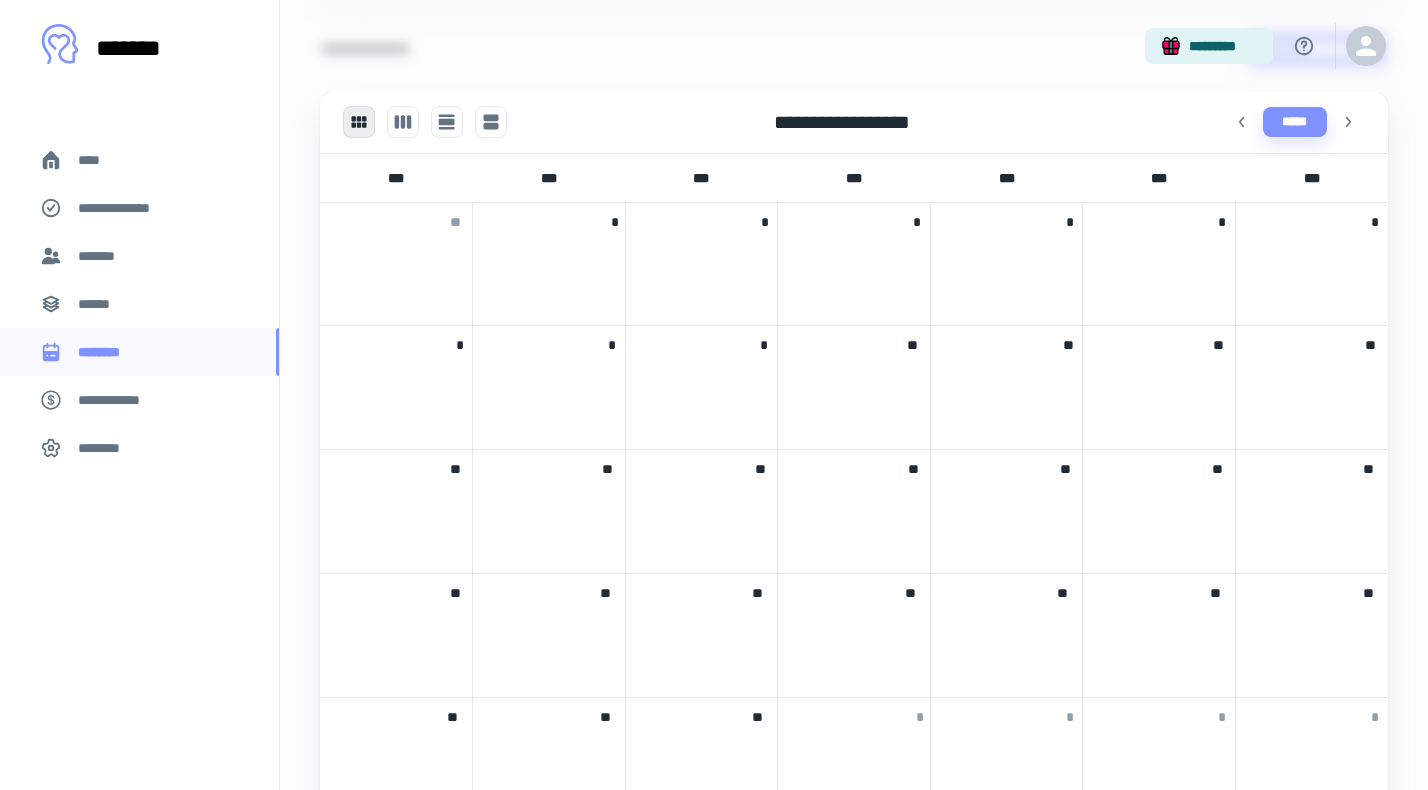 click at bounding box center [702, 373] 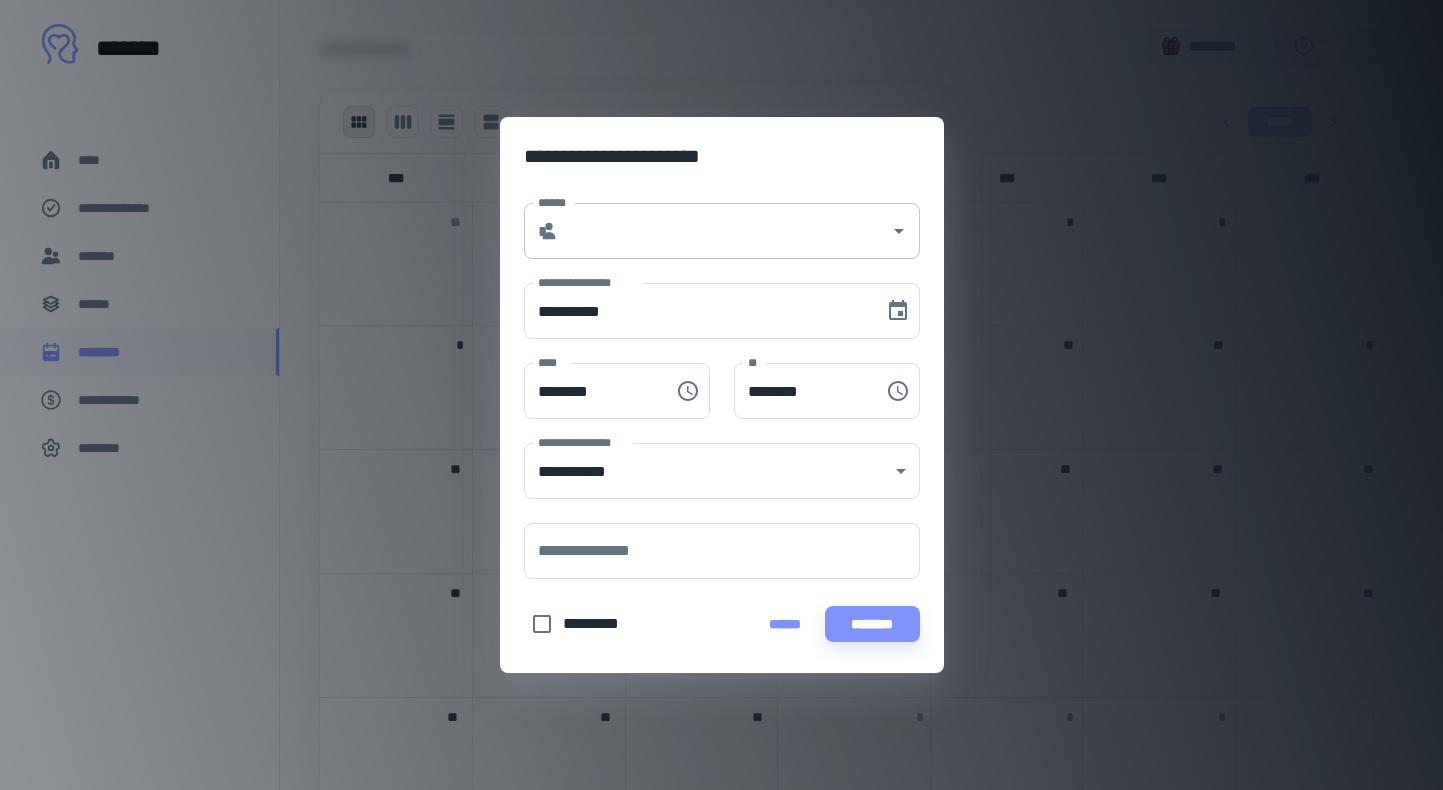 click on "******" at bounding box center (724, 231) 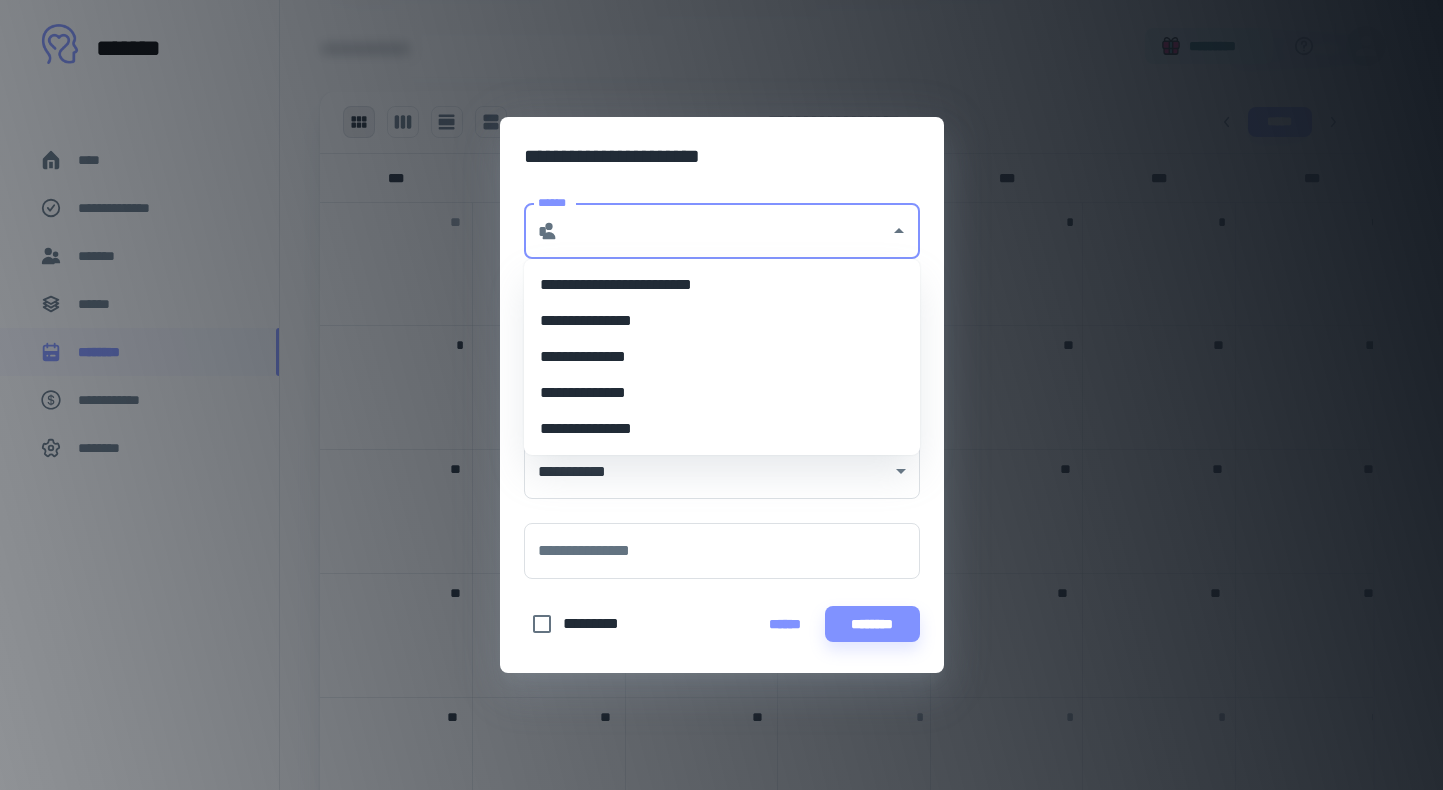click on "**********" at bounding box center [722, 285] 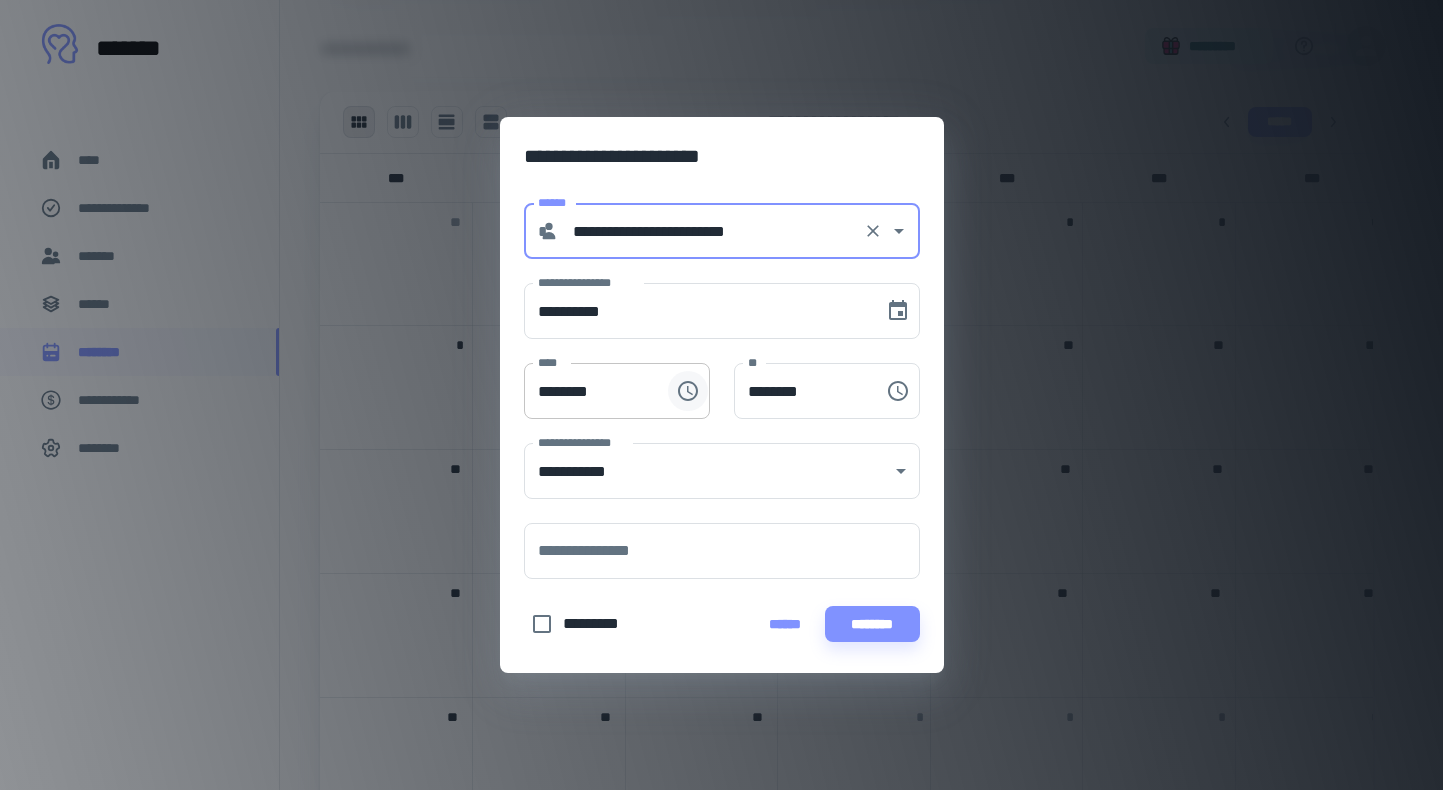 click 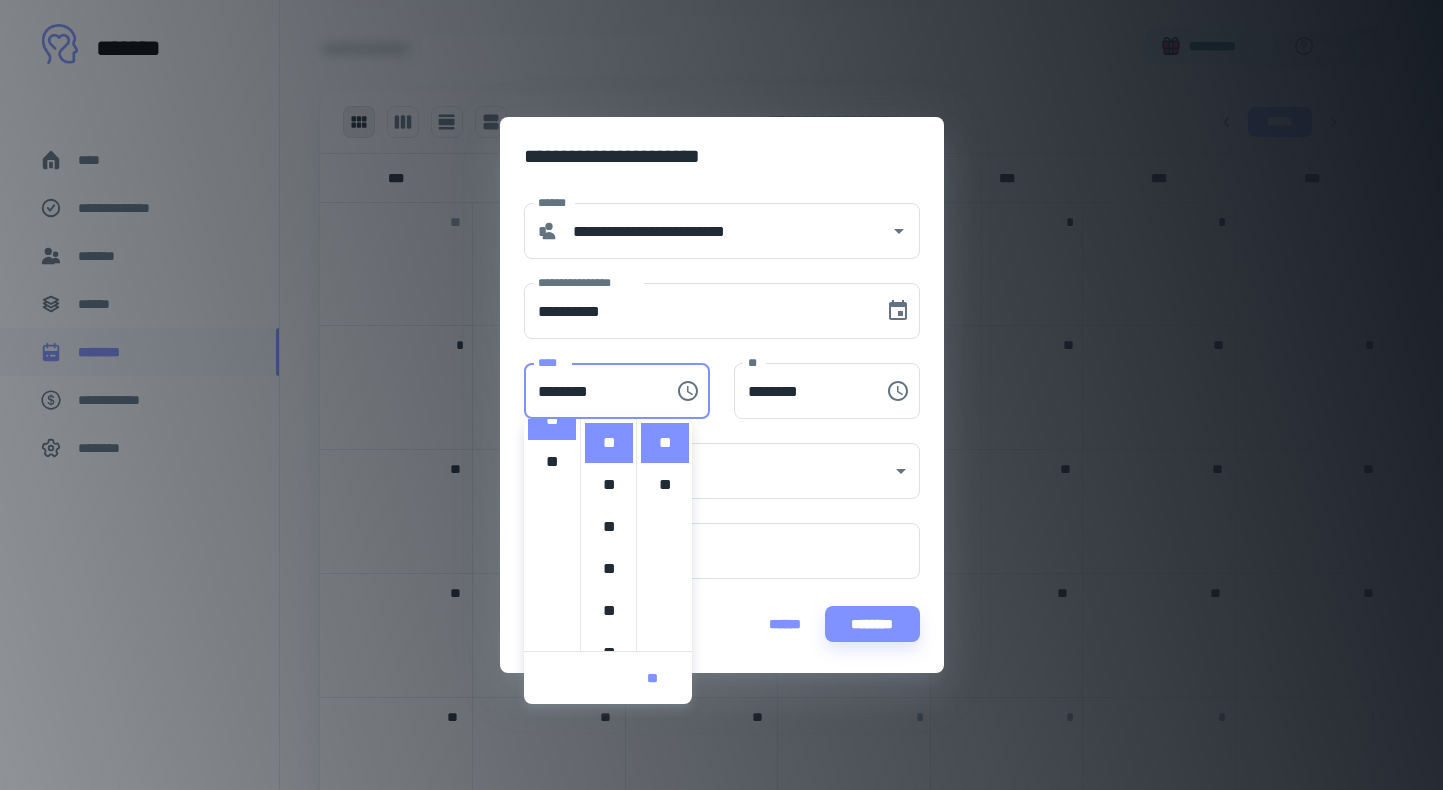 scroll, scrollTop: 462, scrollLeft: 0, axis: vertical 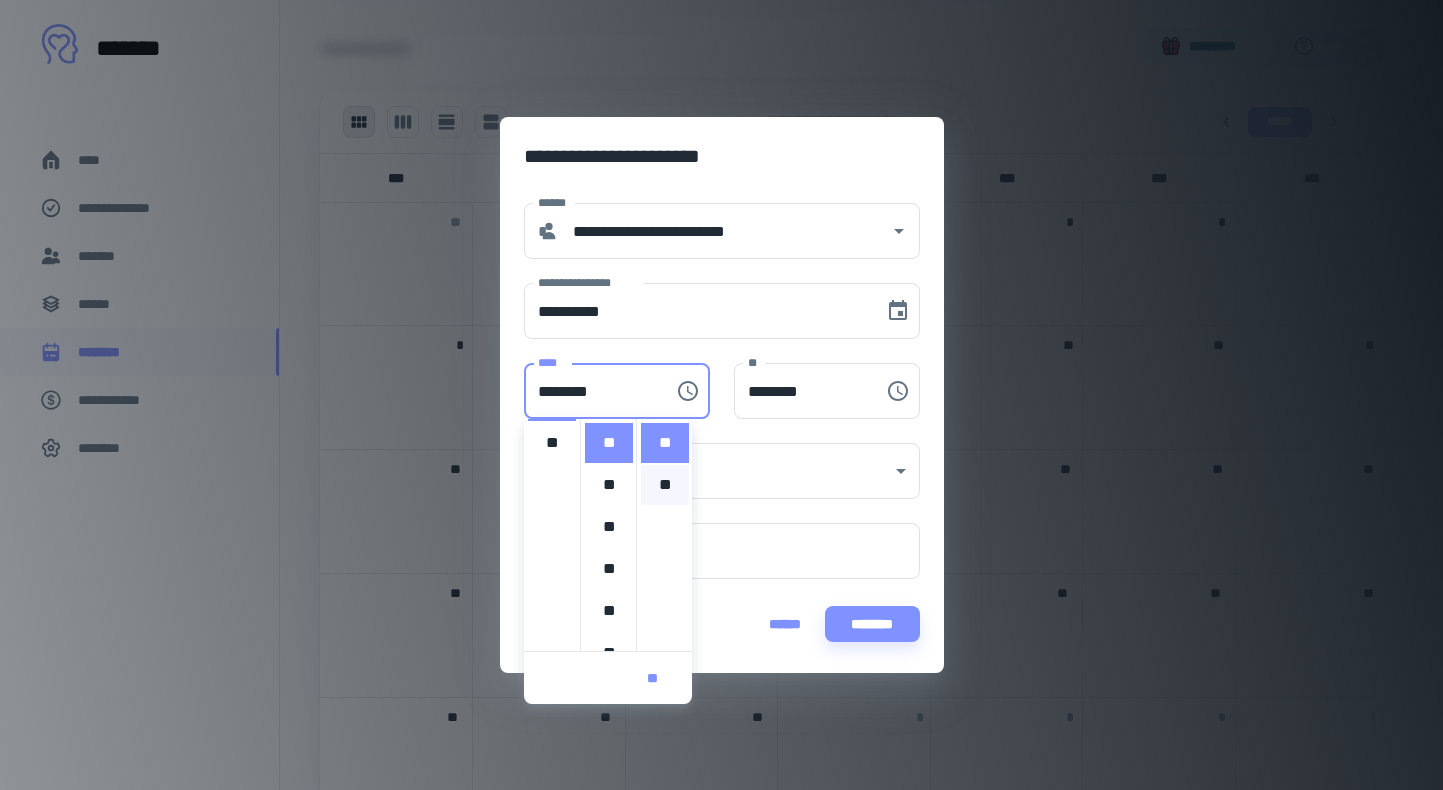 click on "**" at bounding box center [665, 485] 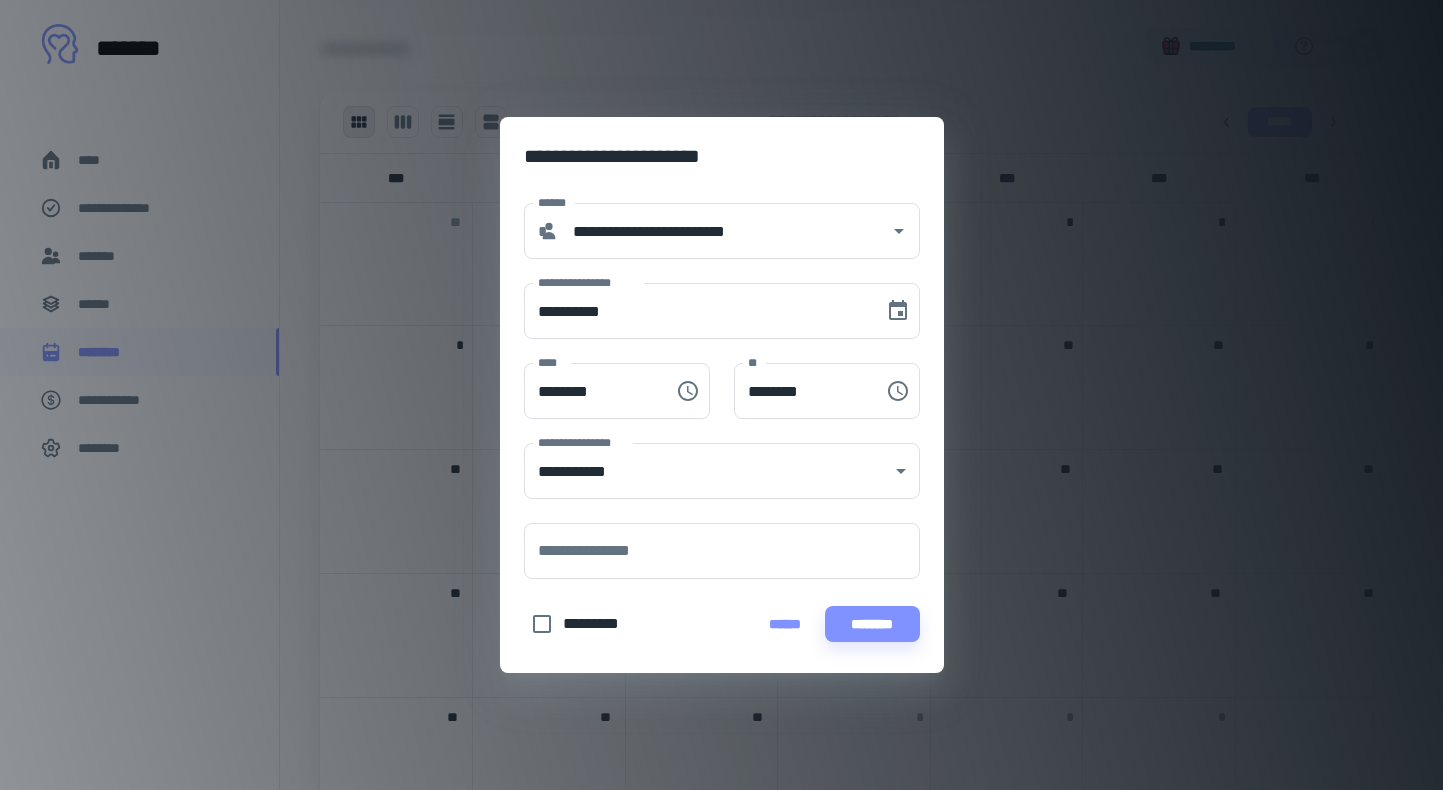type on "********" 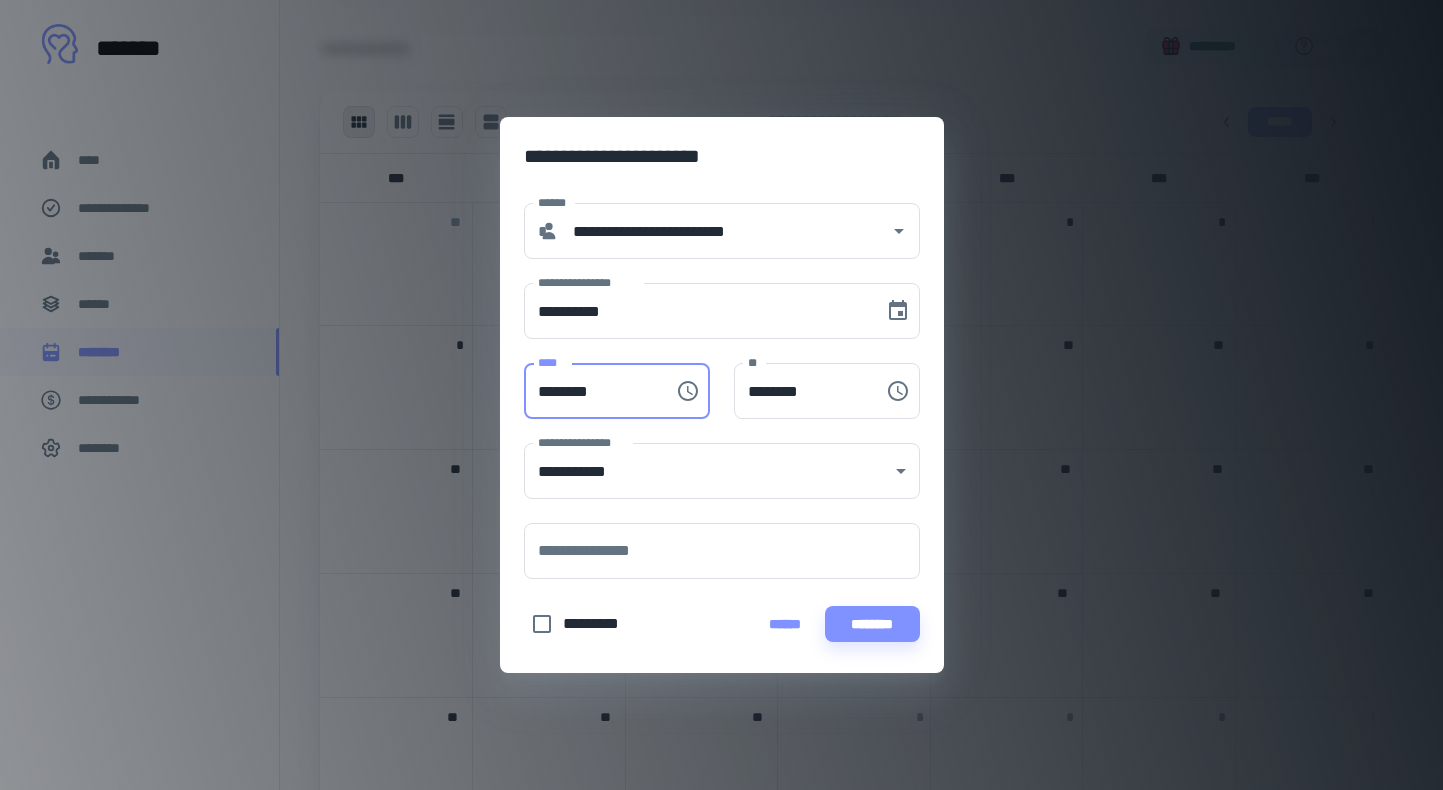 click on "********" at bounding box center [592, 391] 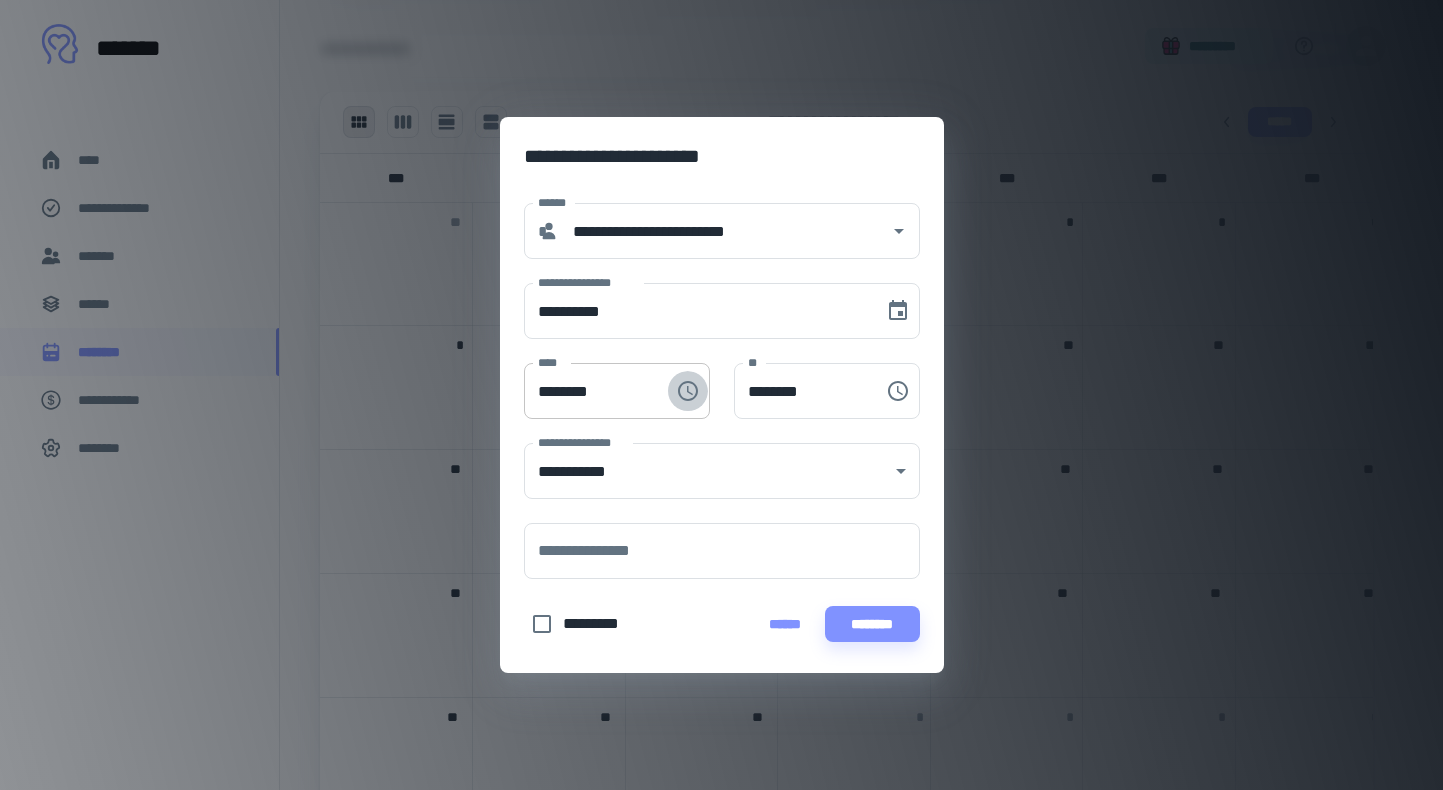 click 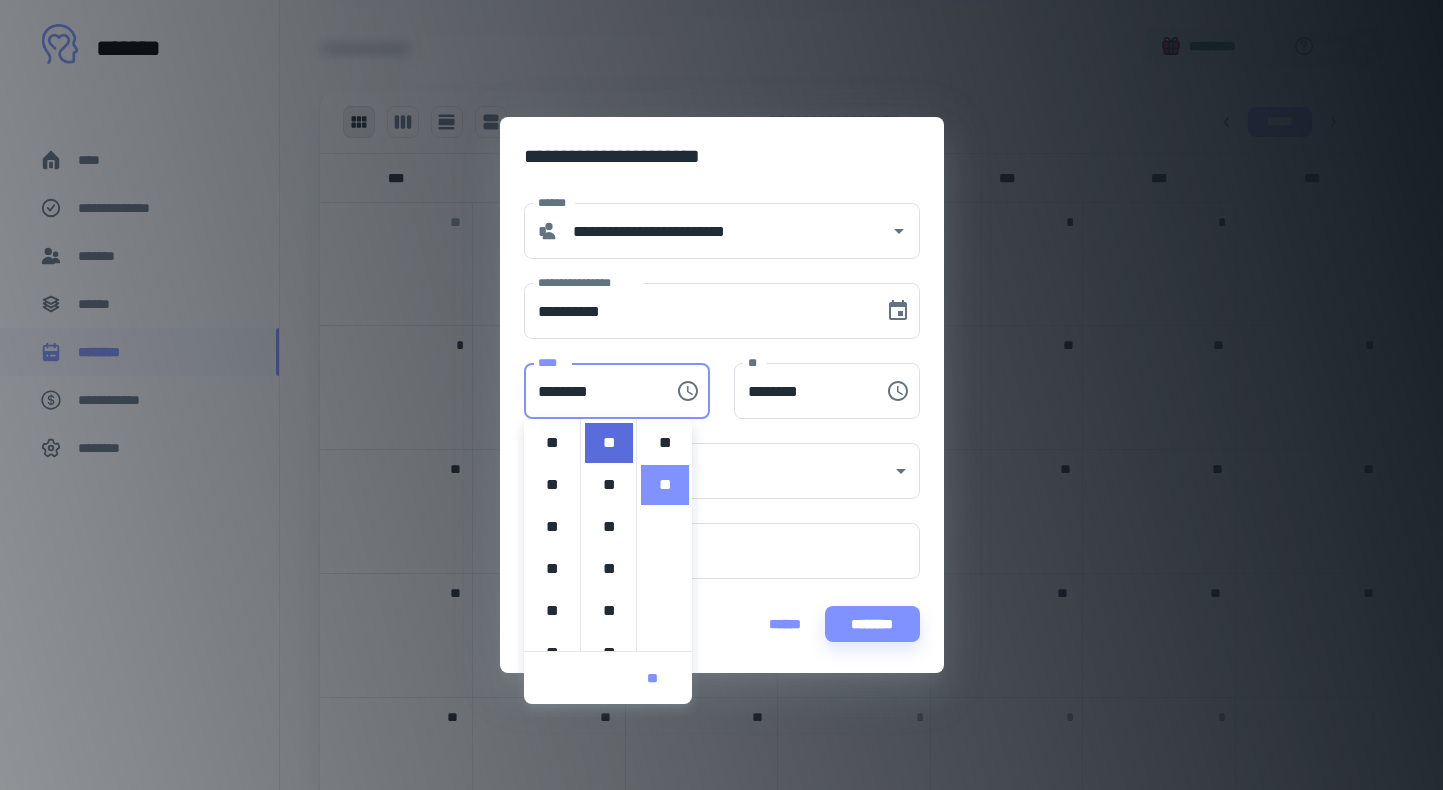 scroll, scrollTop: 420, scrollLeft: 0, axis: vertical 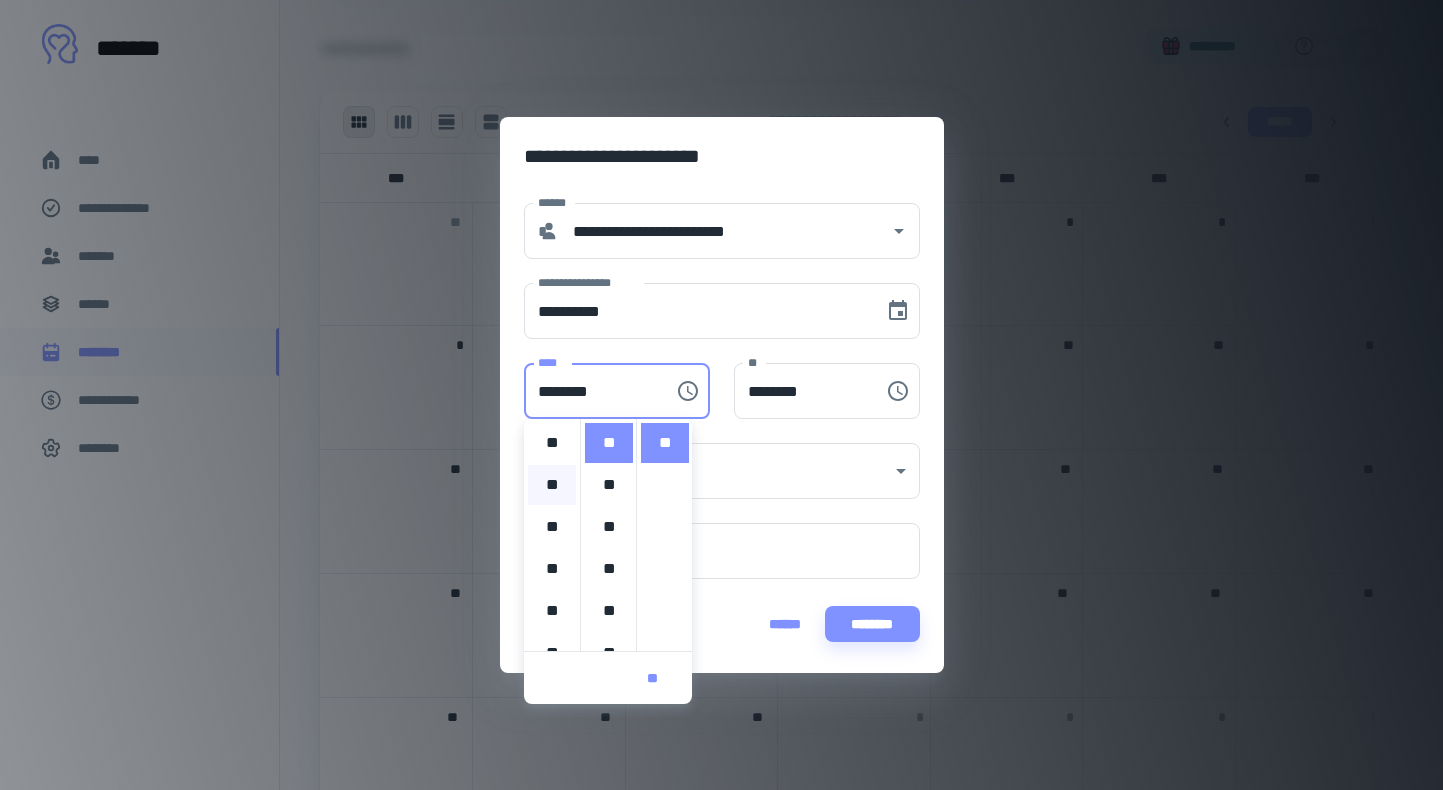 click on "**" at bounding box center (552, 485) 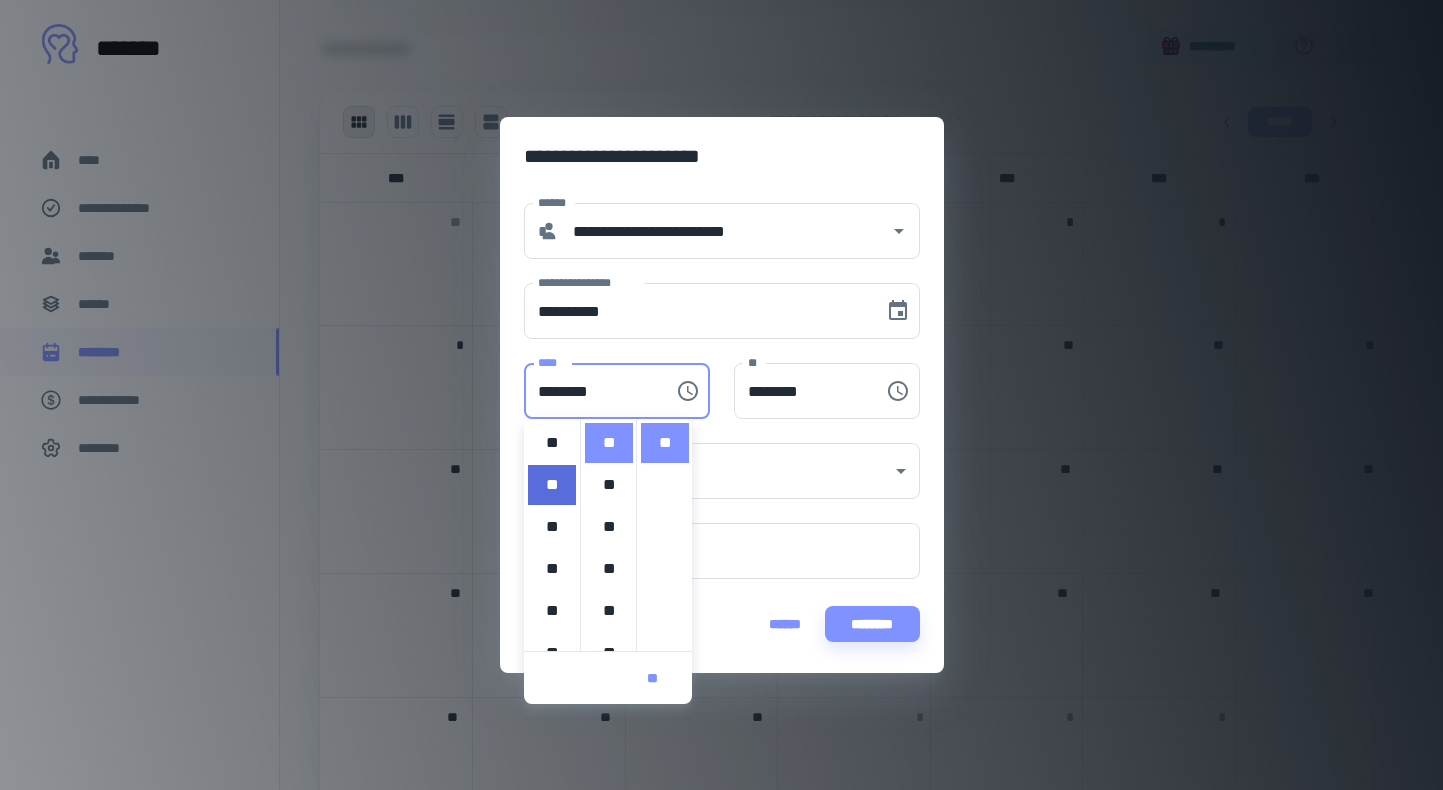 type on "********" 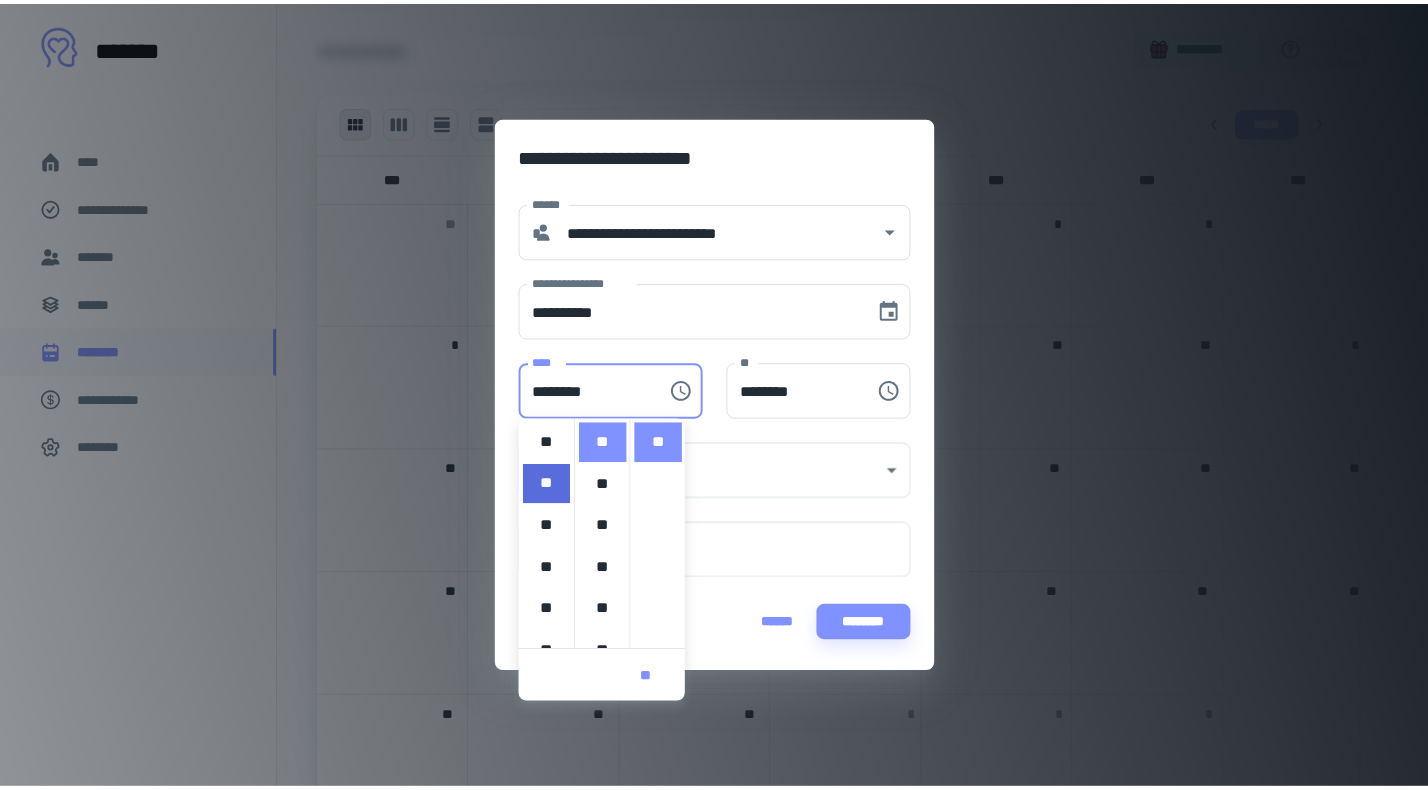 scroll, scrollTop: 42, scrollLeft: 0, axis: vertical 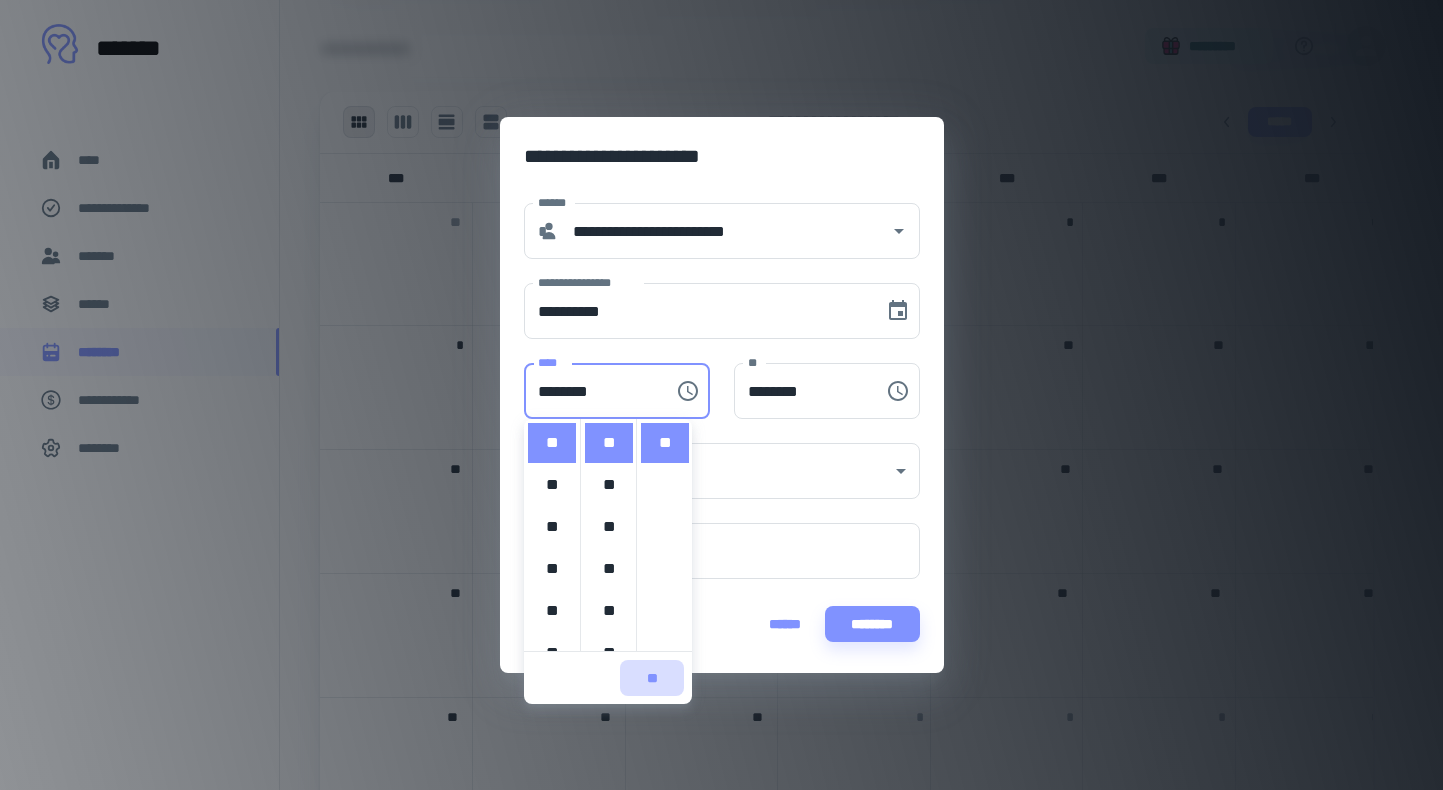 click on "**" at bounding box center [652, 678] 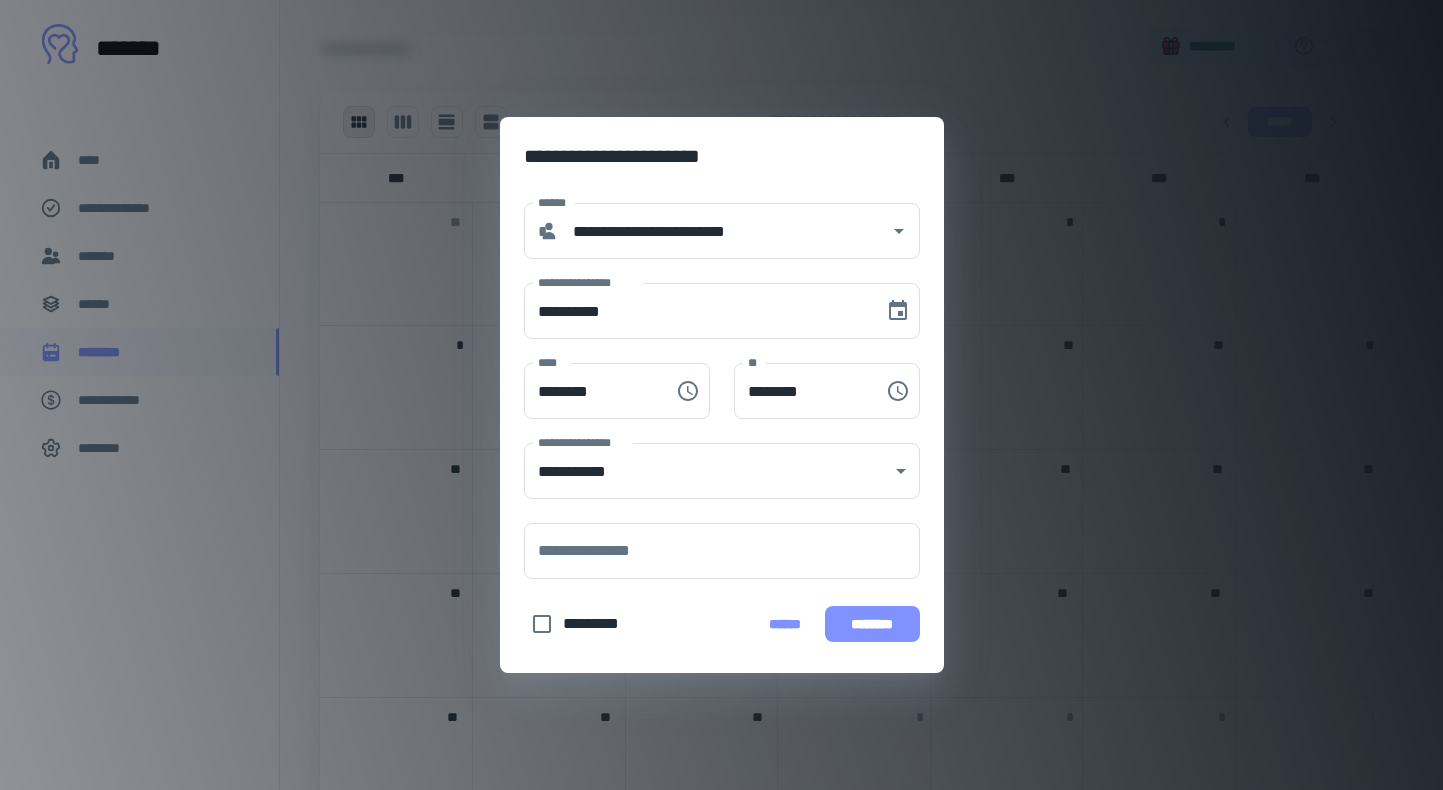 click on "********" at bounding box center (872, 624) 